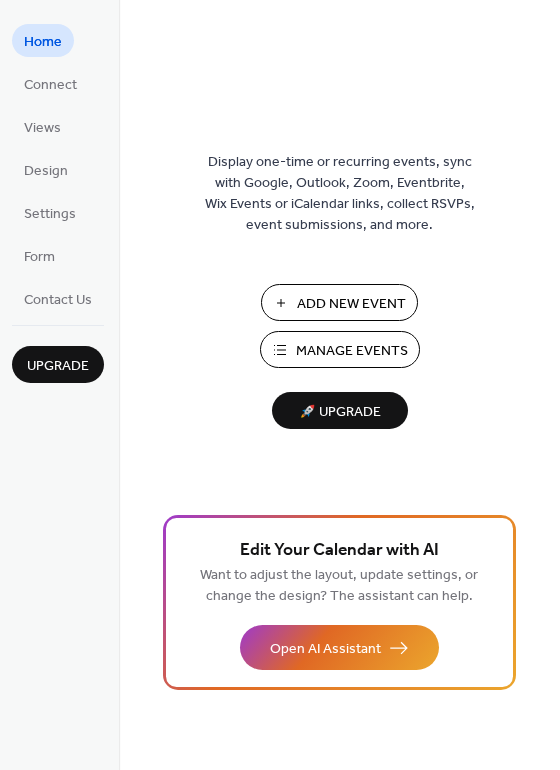 scroll, scrollTop: 0, scrollLeft: 0, axis: both 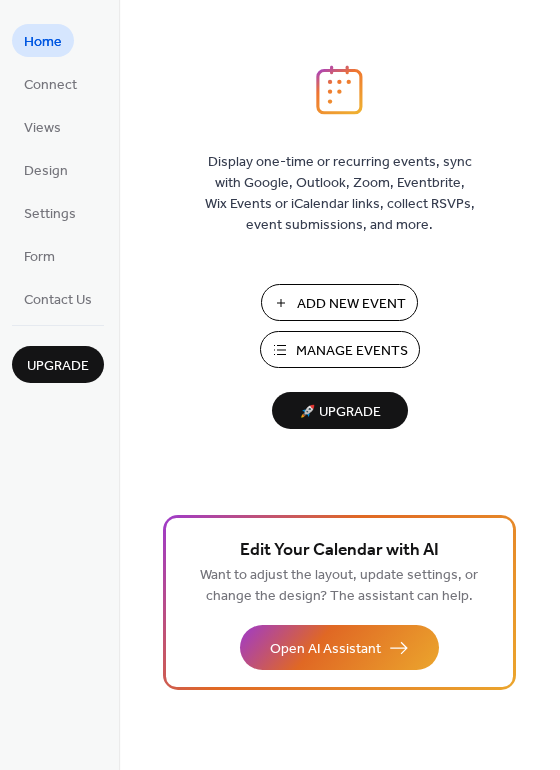 click on "Add New Event" at bounding box center [351, 304] 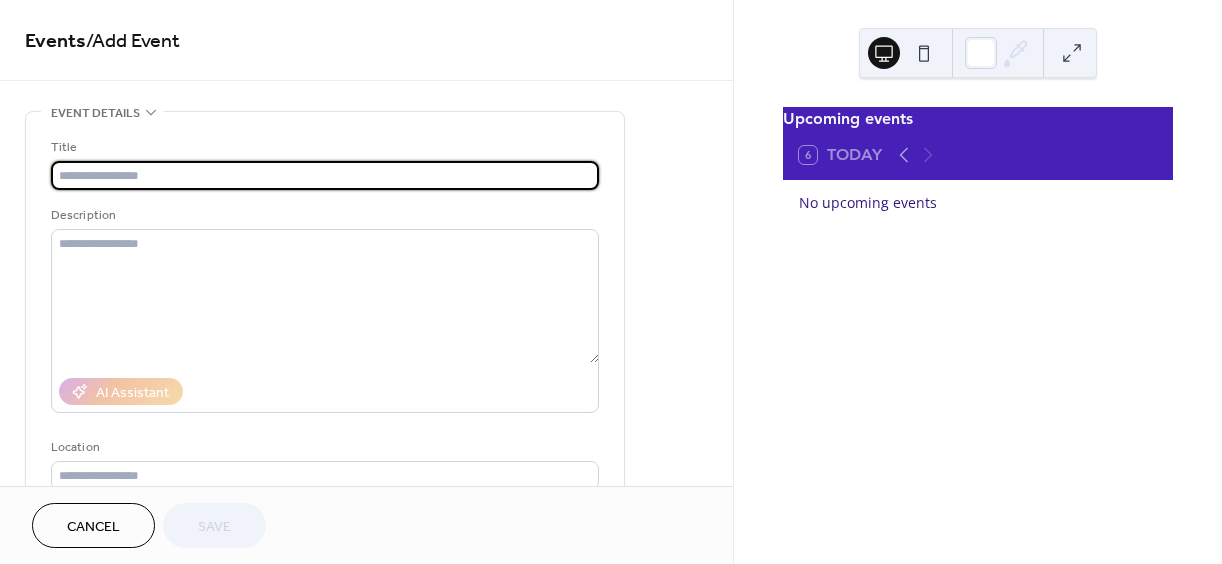 scroll, scrollTop: 0, scrollLeft: 0, axis: both 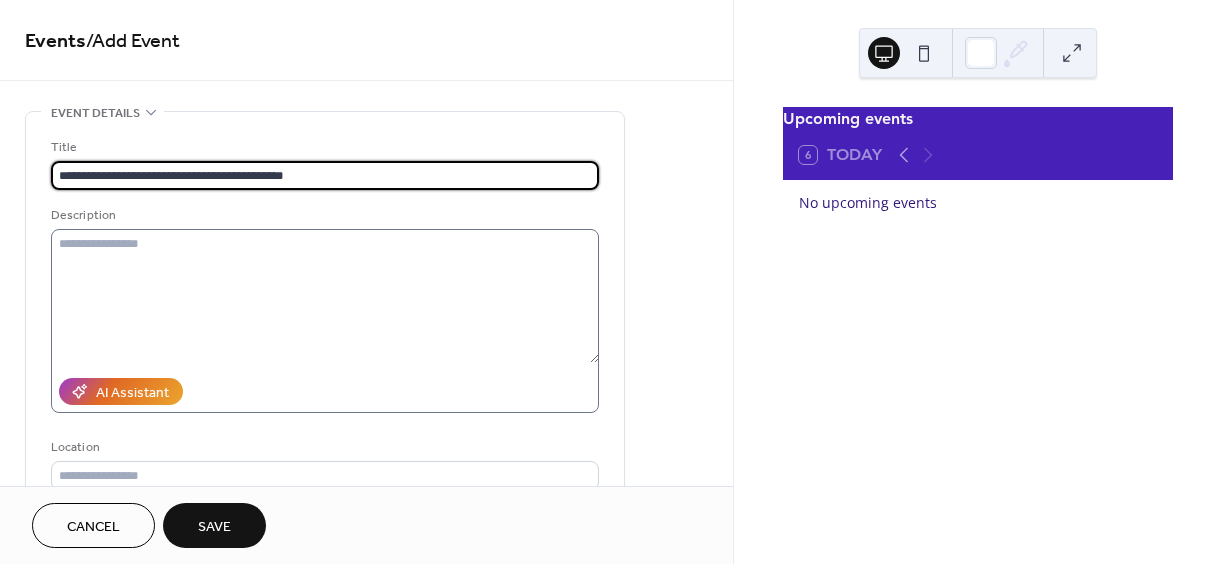 type on "**********" 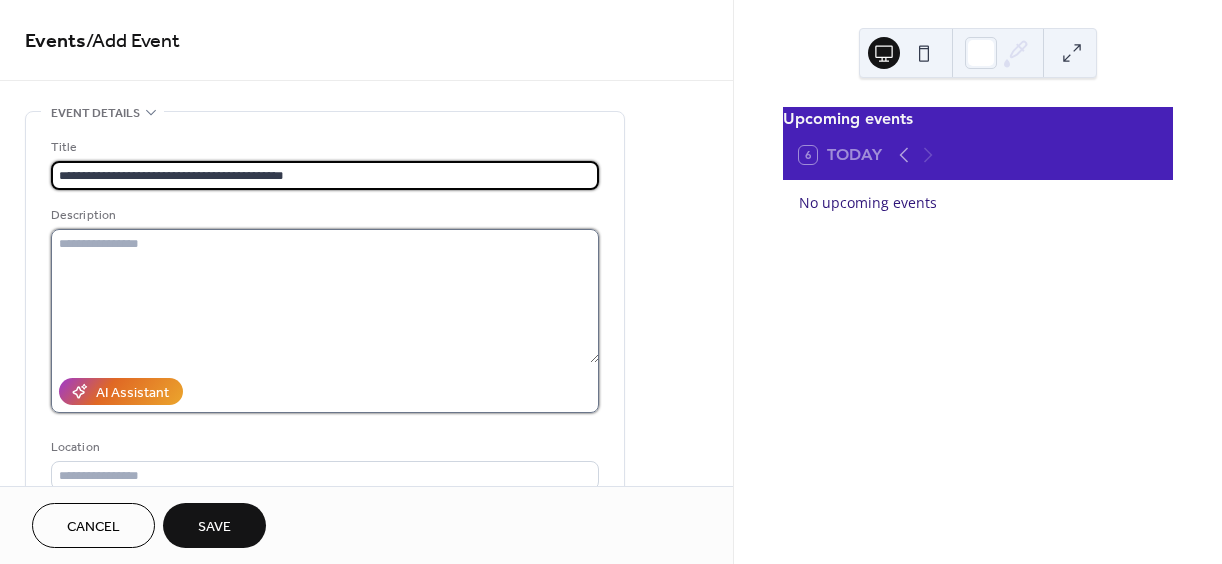 click at bounding box center [325, 296] 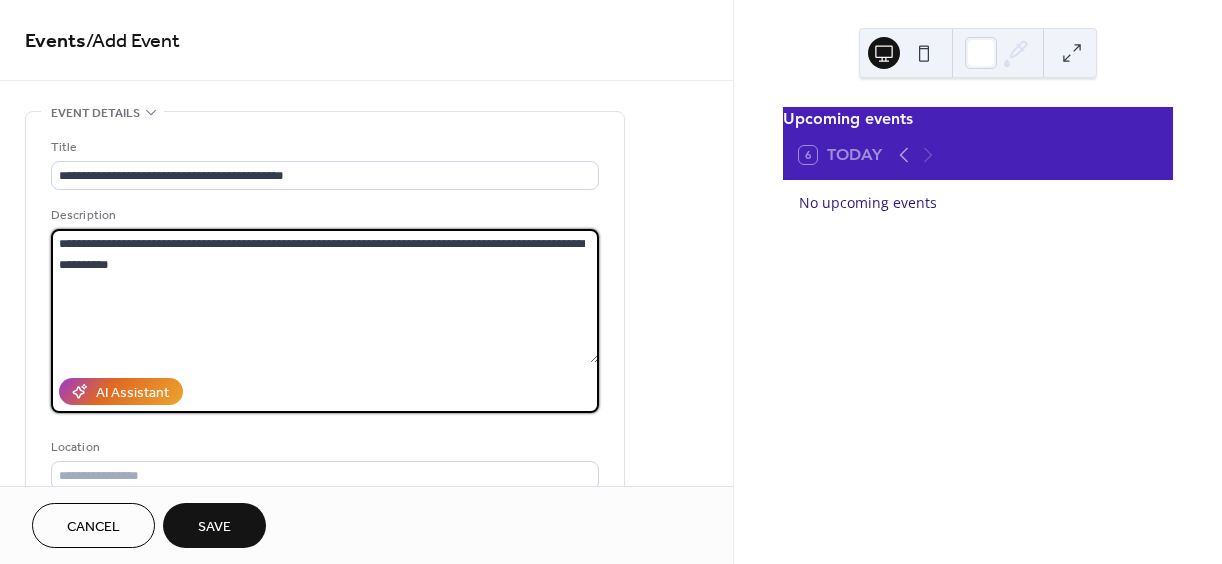 click on "**********" at bounding box center (325, 296) 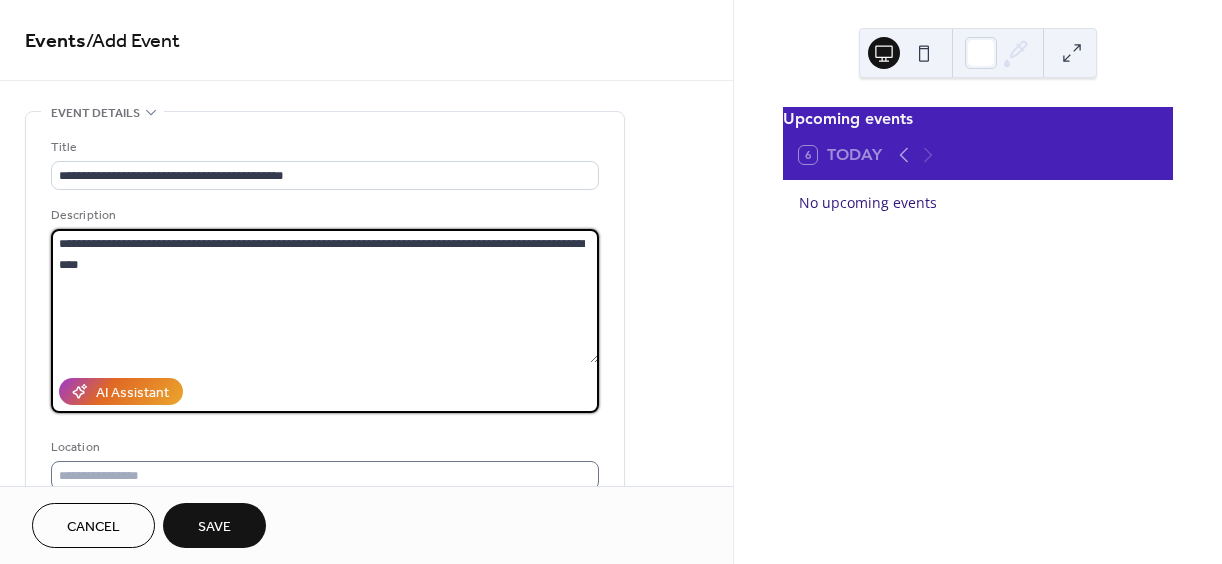 type on "**********" 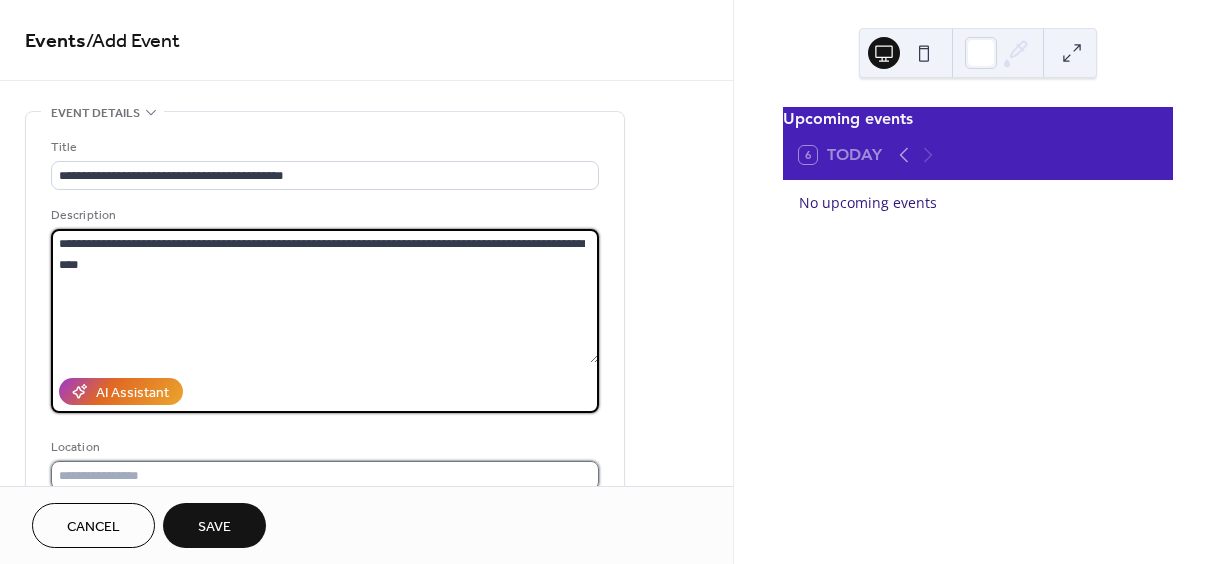 click at bounding box center [325, 475] 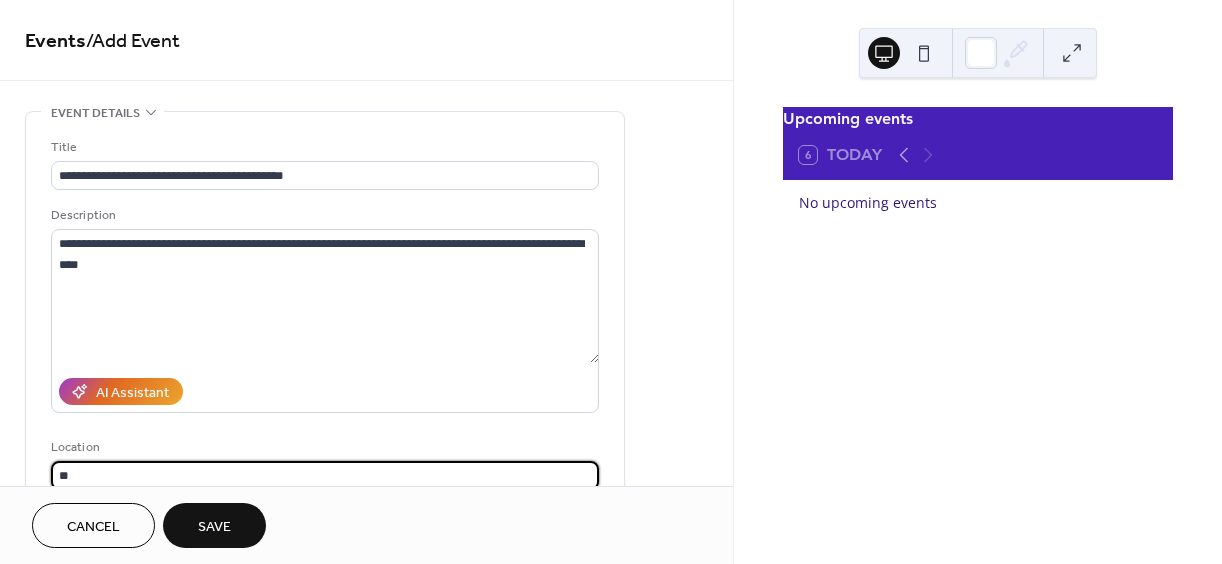 type on "*" 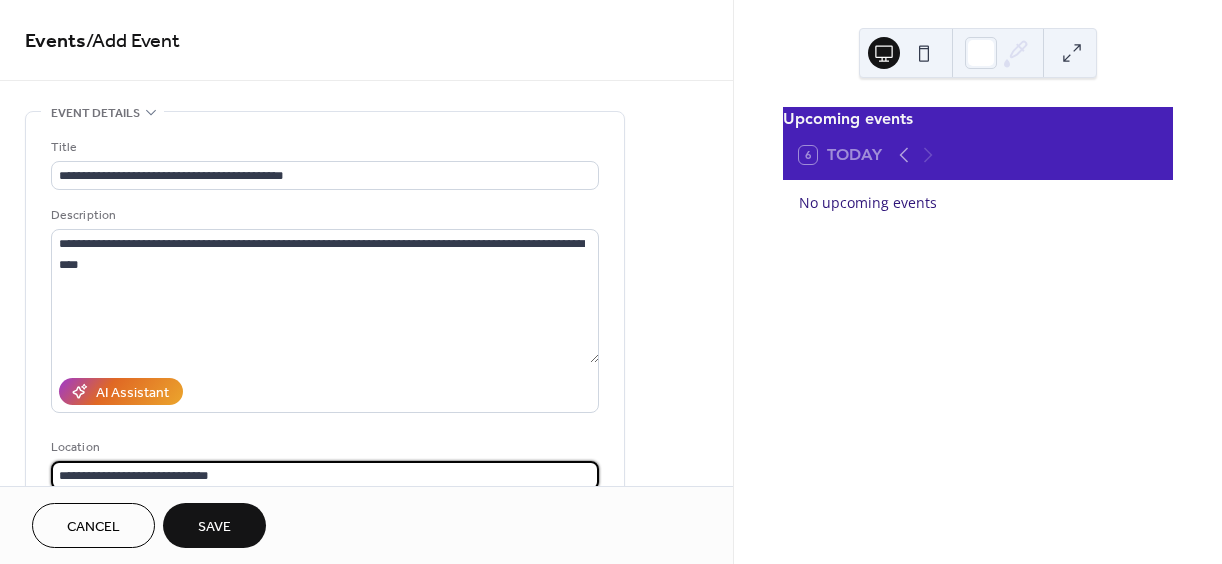 type on "**********" 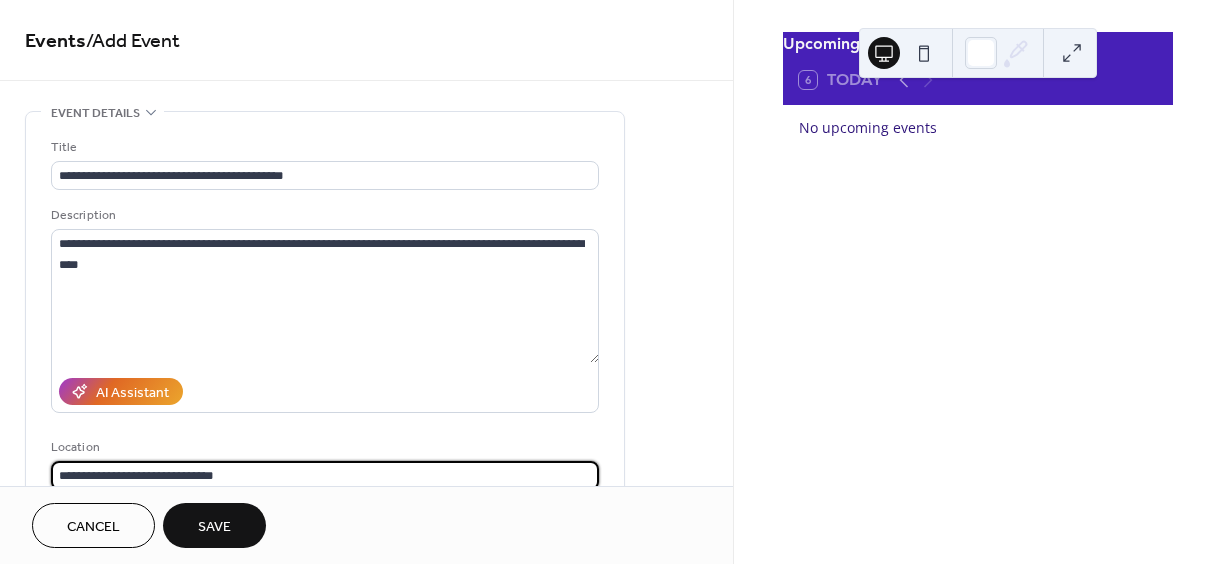scroll, scrollTop: 80, scrollLeft: 0, axis: vertical 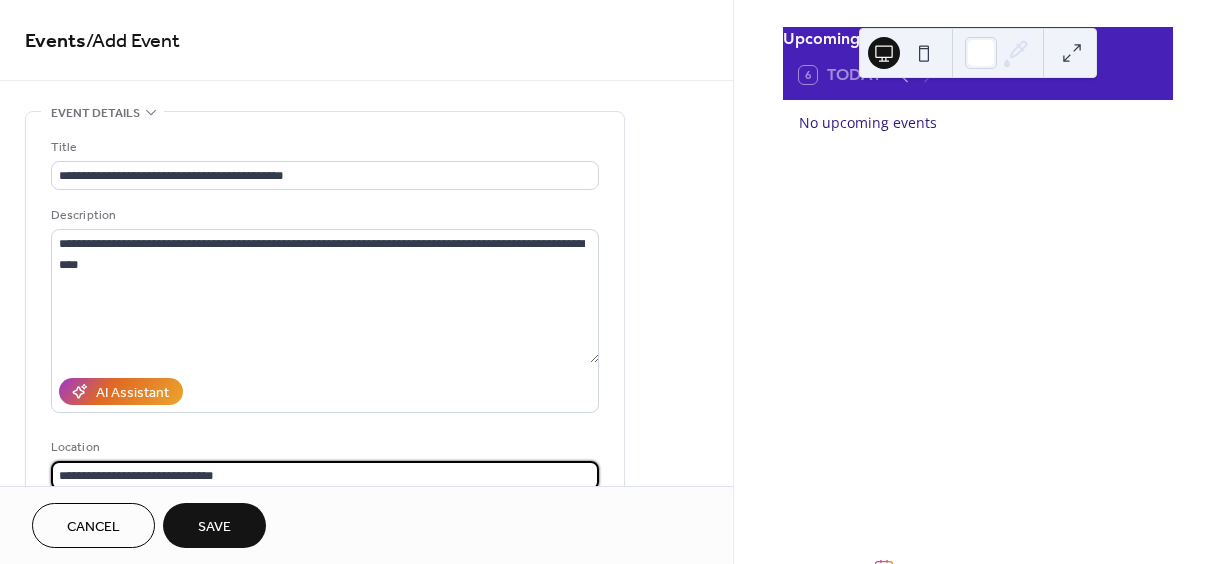drag, startPoint x: 226, startPoint y: 469, endPoint x: 17, endPoint y: 449, distance: 209.95476 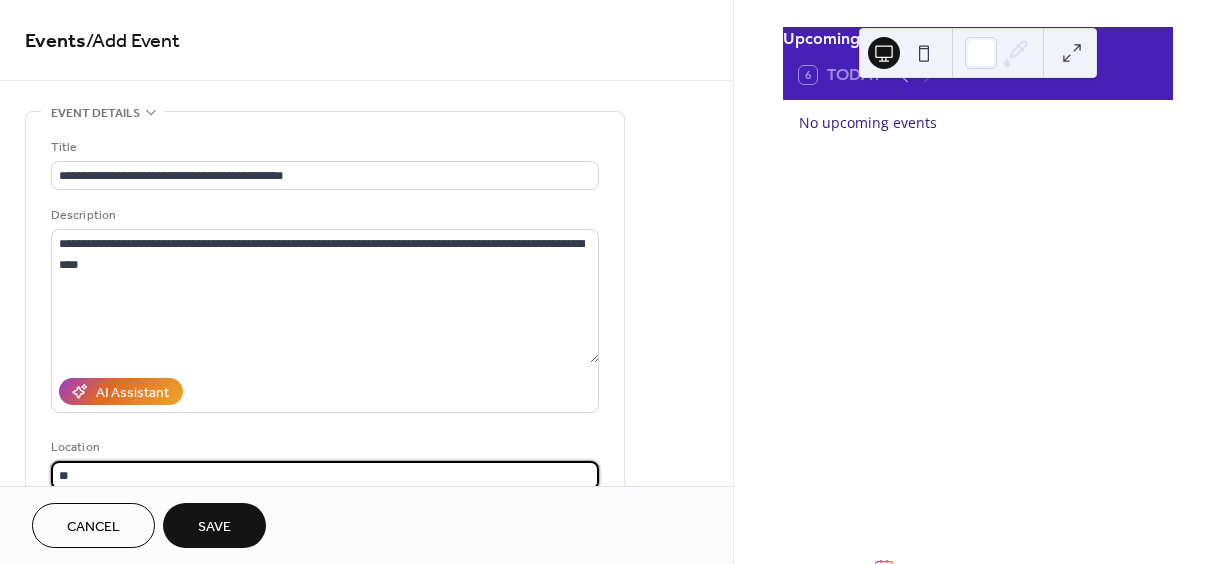 type on "*" 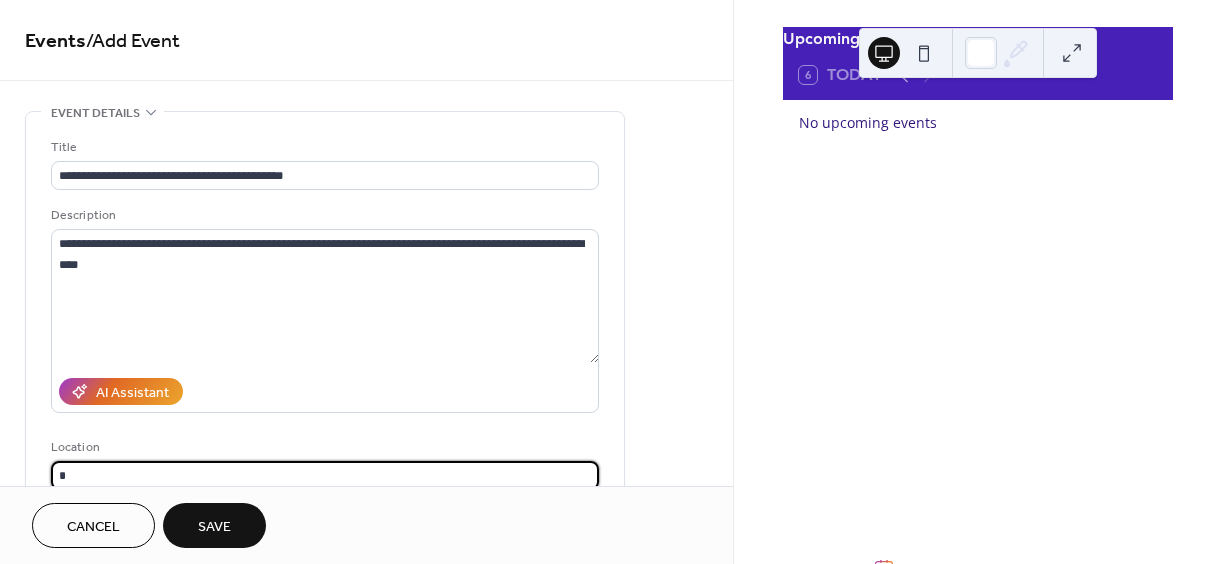 type 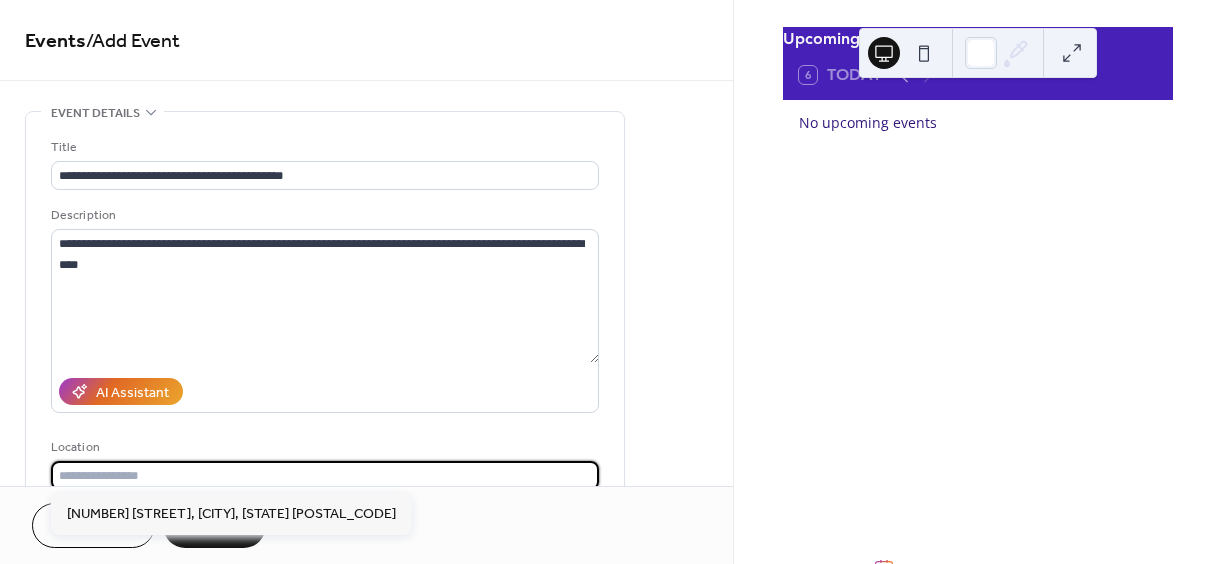click on "AI Assistant" at bounding box center (325, 391) 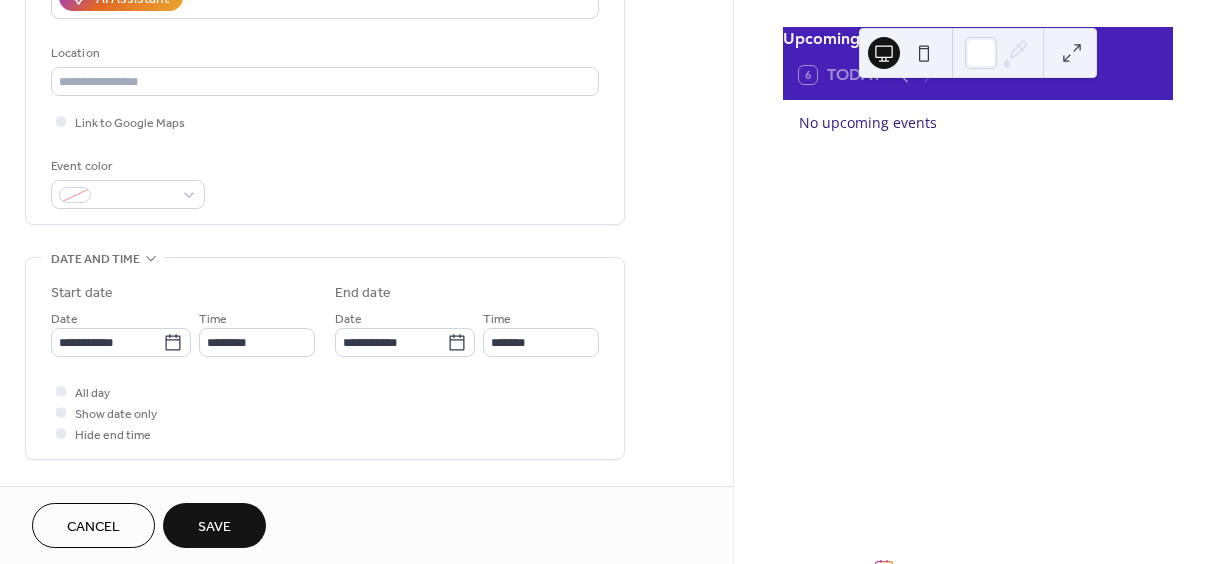 scroll, scrollTop: 400, scrollLeft: 0, axis: vertical 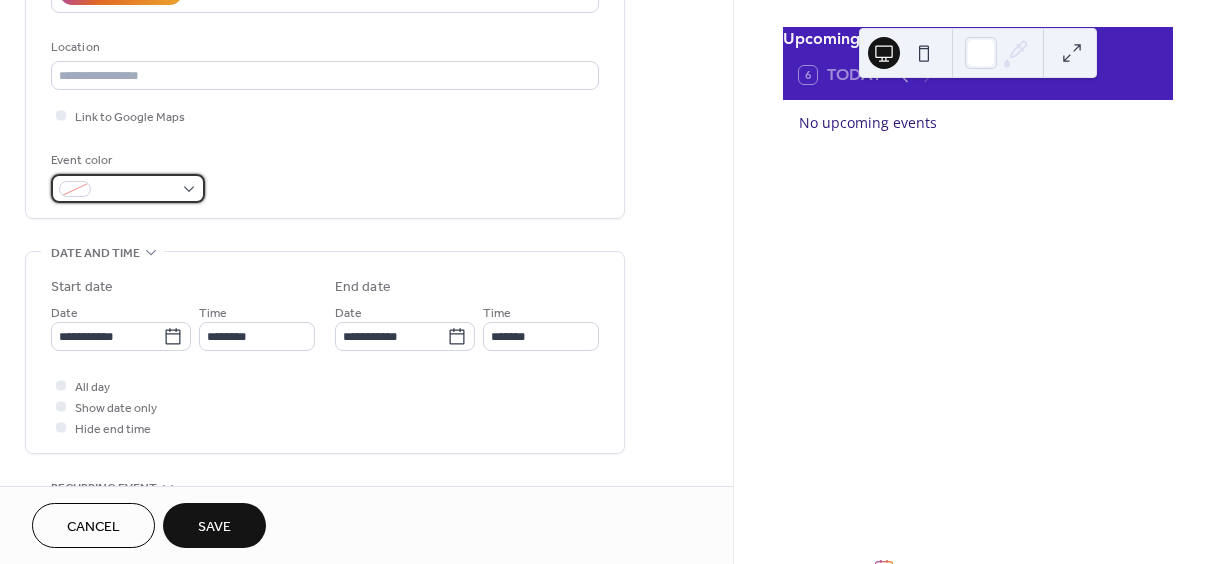 click at bounding box center [128, 188] 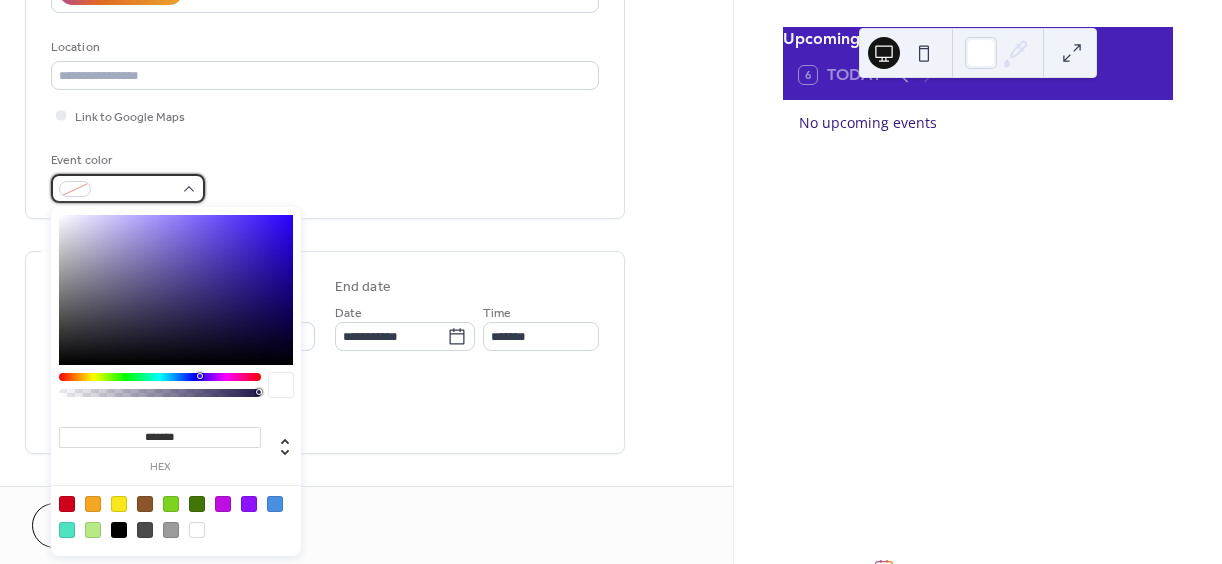 click at bounding box center (128, 188) 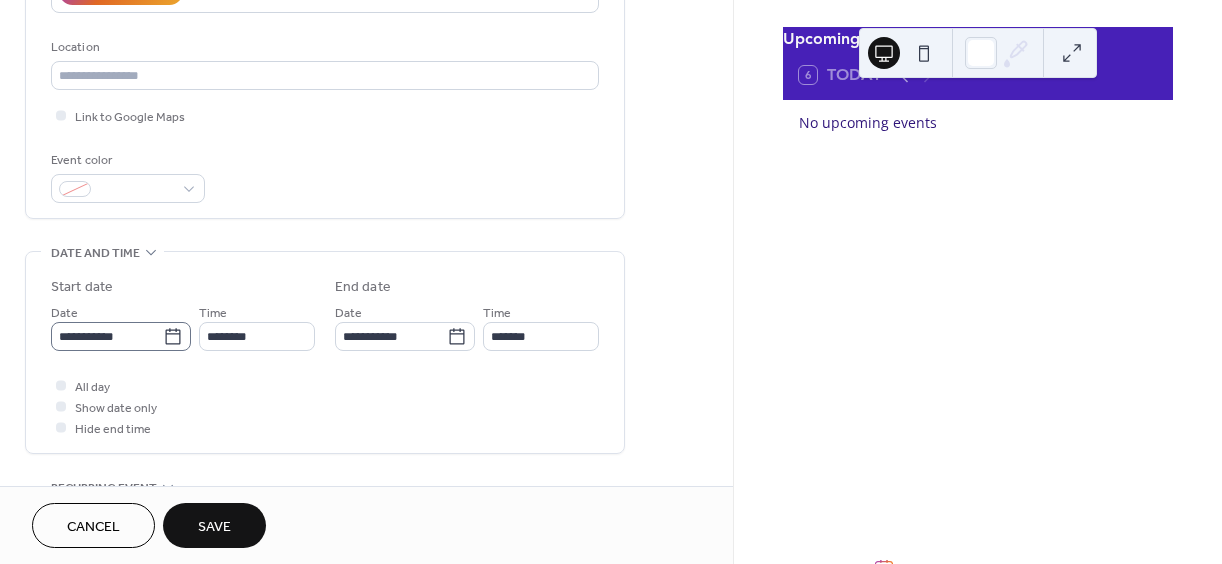 click 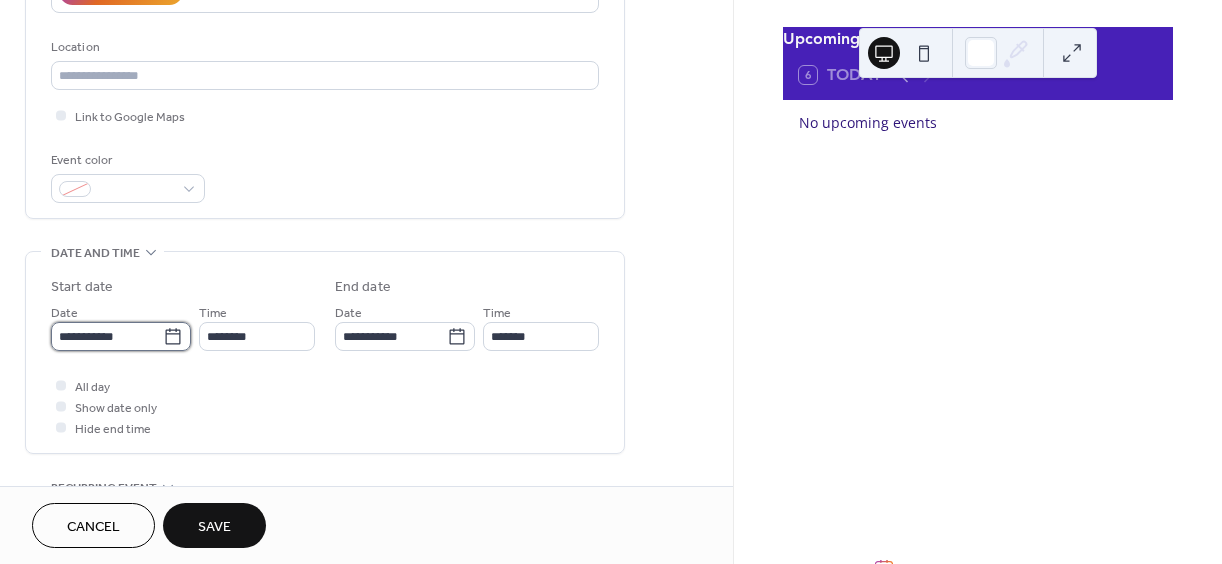 click on "**********" at bounding box center [107, 336] 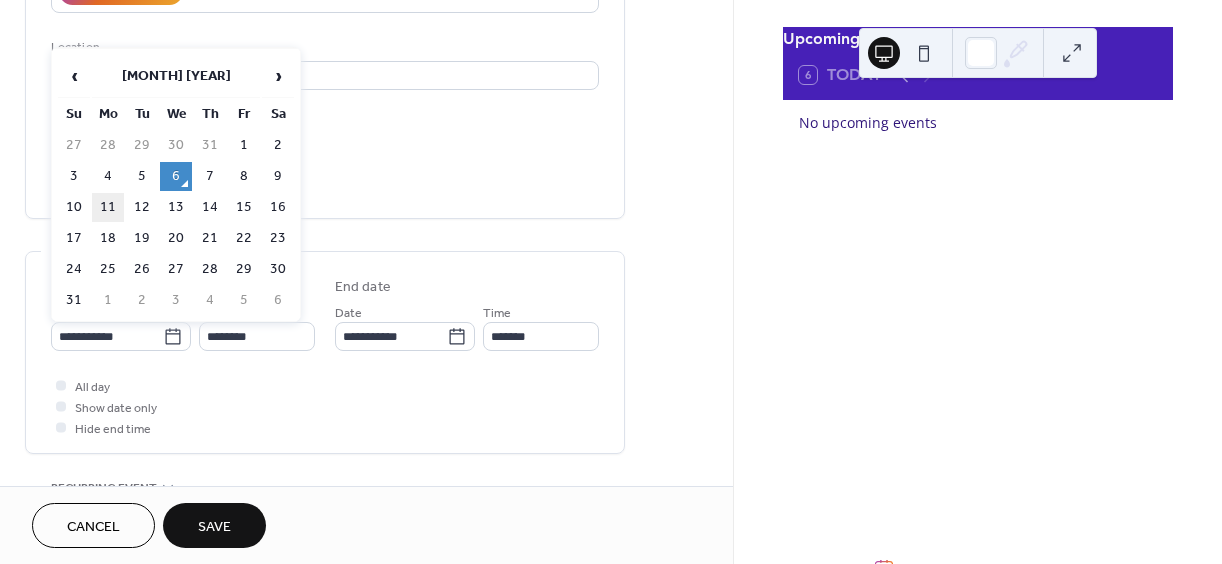 click on "11" at bounding box center [108, 207] 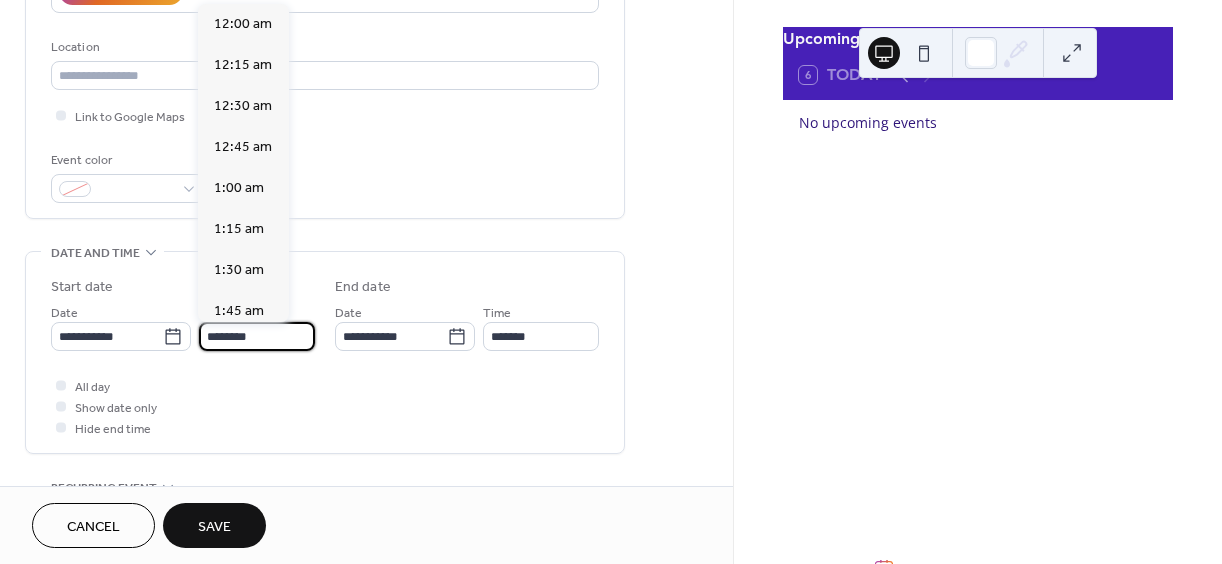 scroll, scrollTop: 1968, scrollLeft: 0, axis: vertical 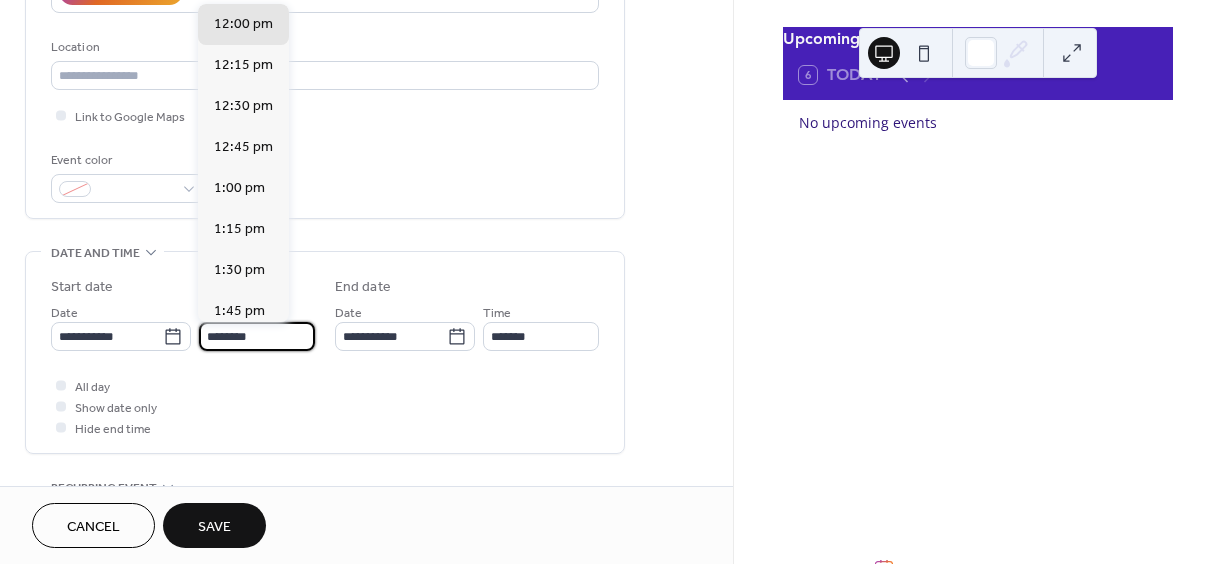 drag, startPoint x: 216, startPoint y: 334, endPoint x: 197, endPoint y: 336, distance: 19.104973 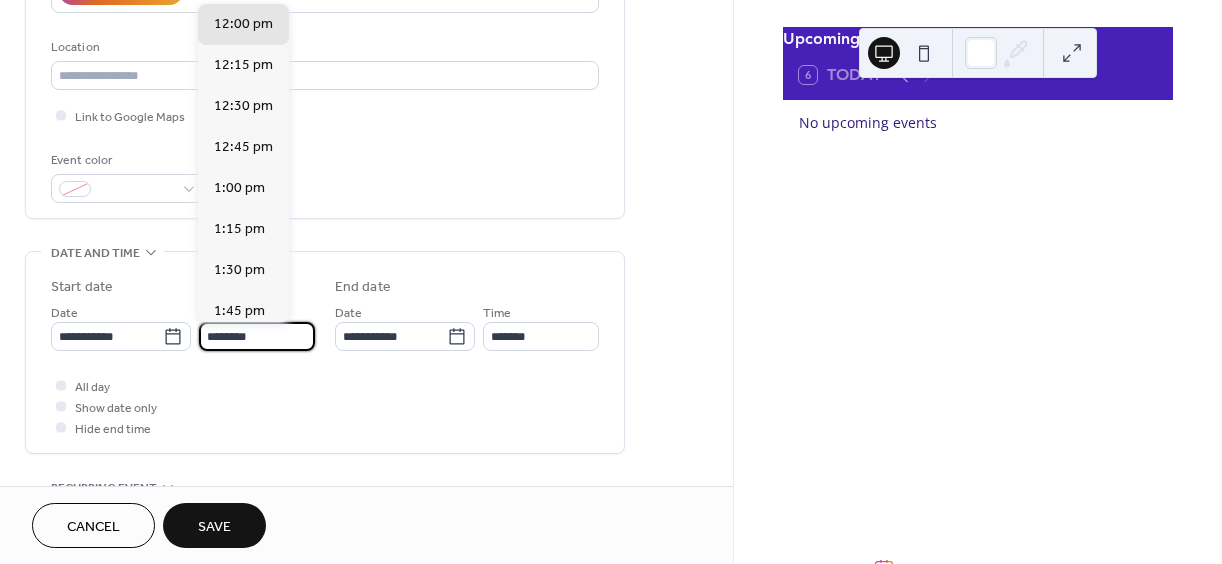 click on "**********" at bounding box center (183, 326) 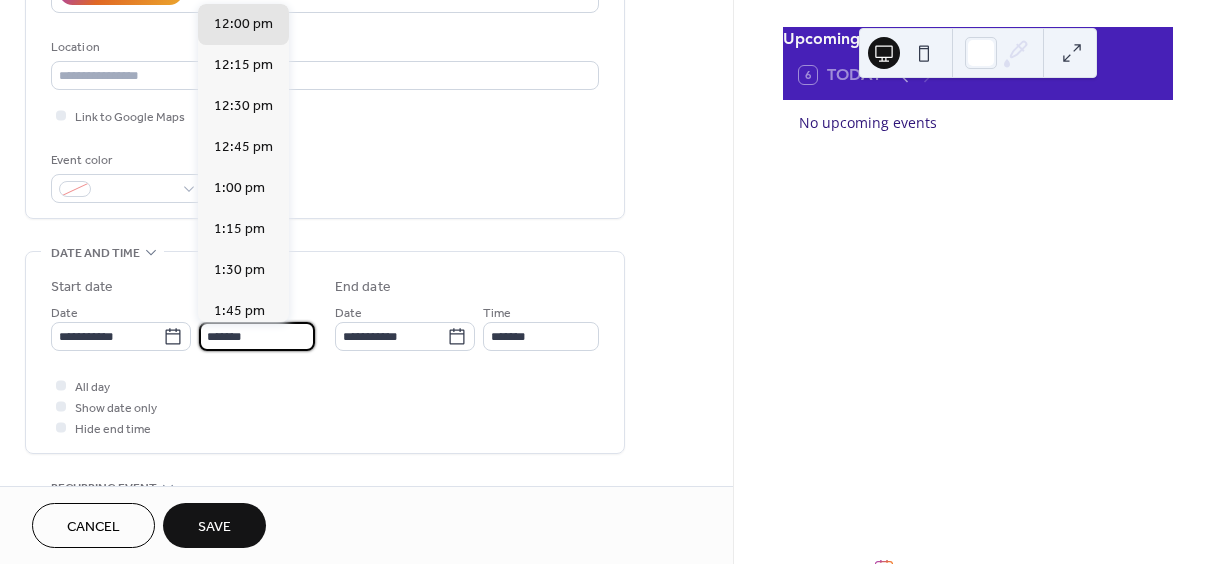 scroll, scrollTop: 2296, scrollLeft: 0, axis: vertical 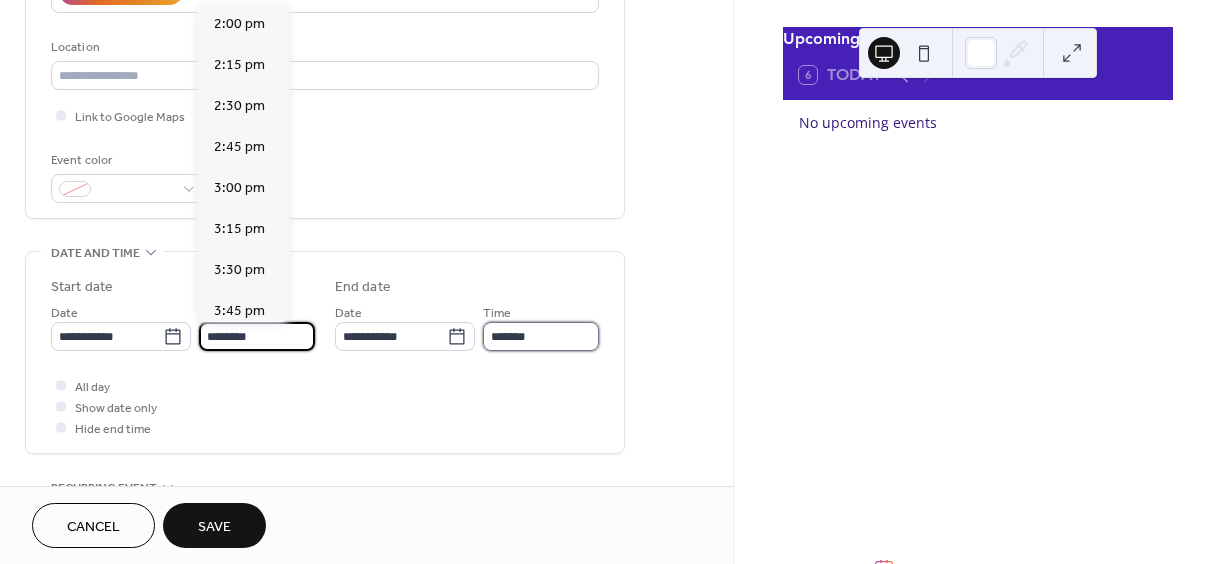 click on "*******" at bounding box center [541, 336] 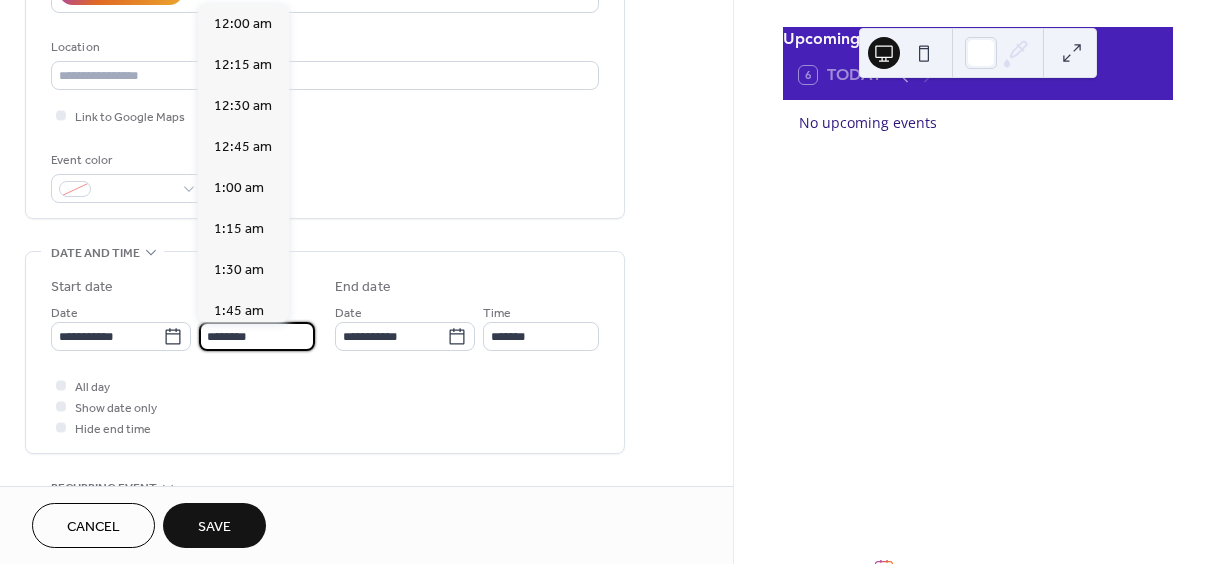 scroll, scrollTop: 1968, scrollLeft: 0, axis: vertical 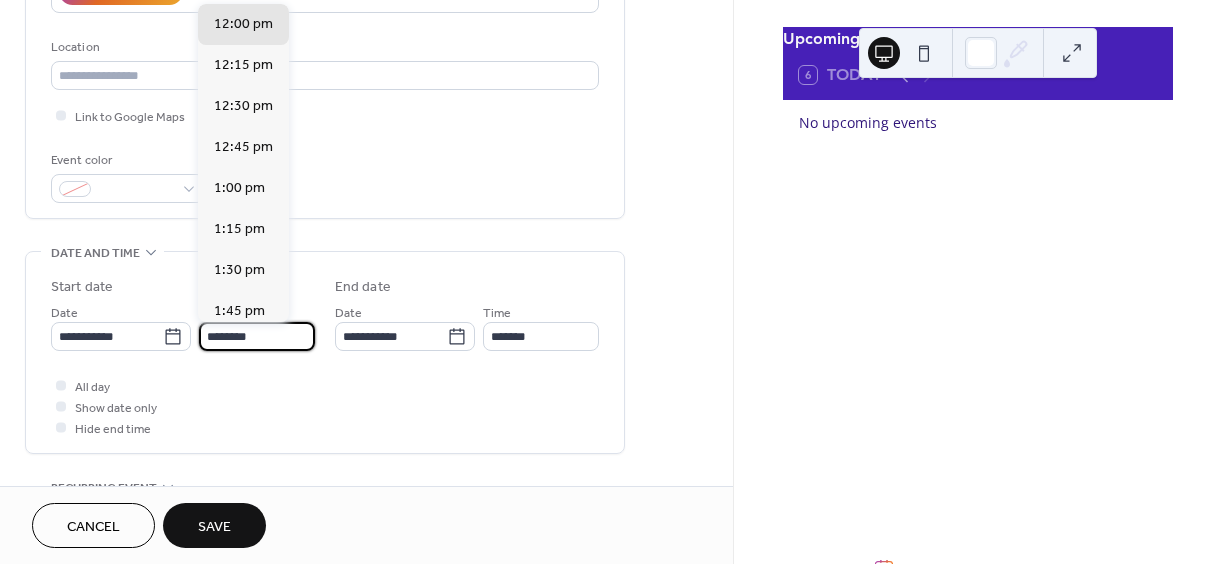 drag, startPoint x: 216, startPoint y: 332, endPoint x: 198, endPoint y: 327, distance: 18.681541 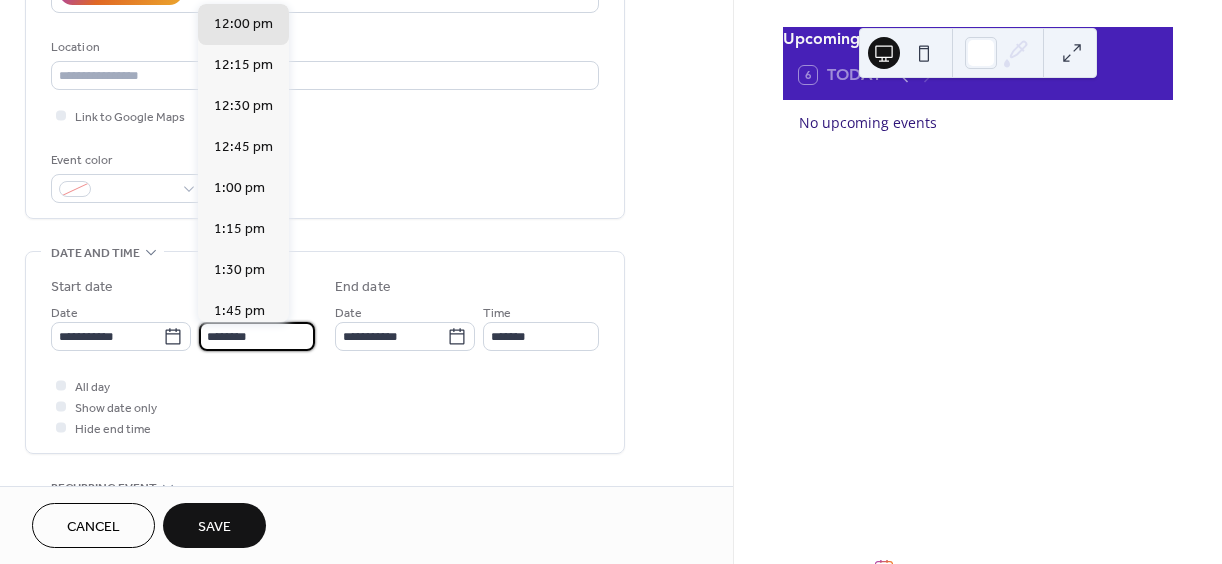 click on "********" at bounding box center [257, 336] 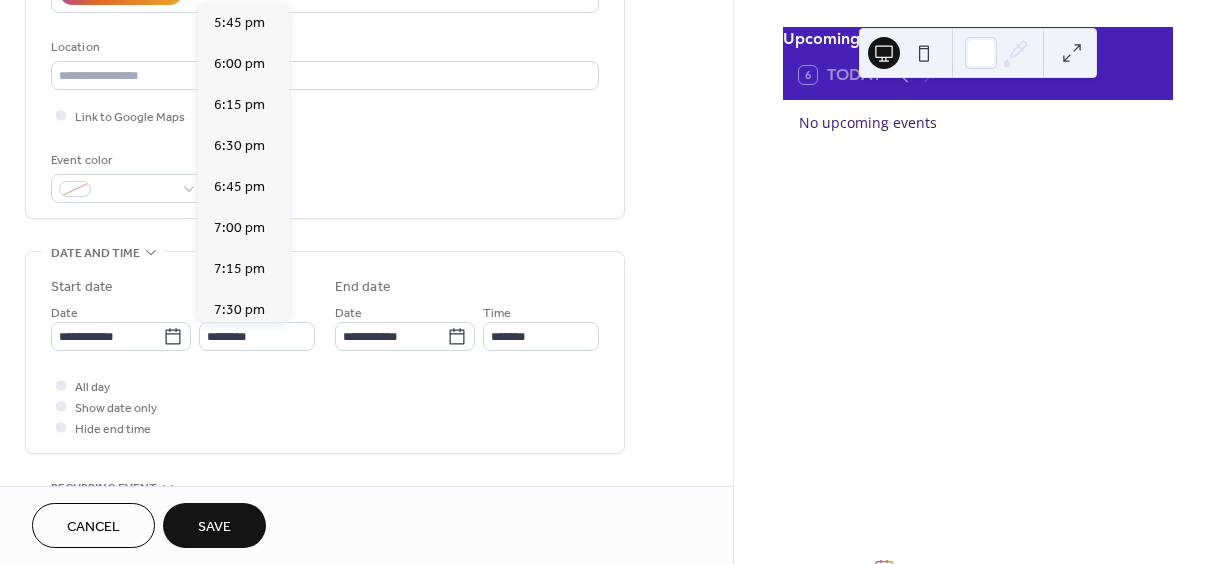 scroll, scrollTop: 2949, scrollLeft: 0, axis: vertical 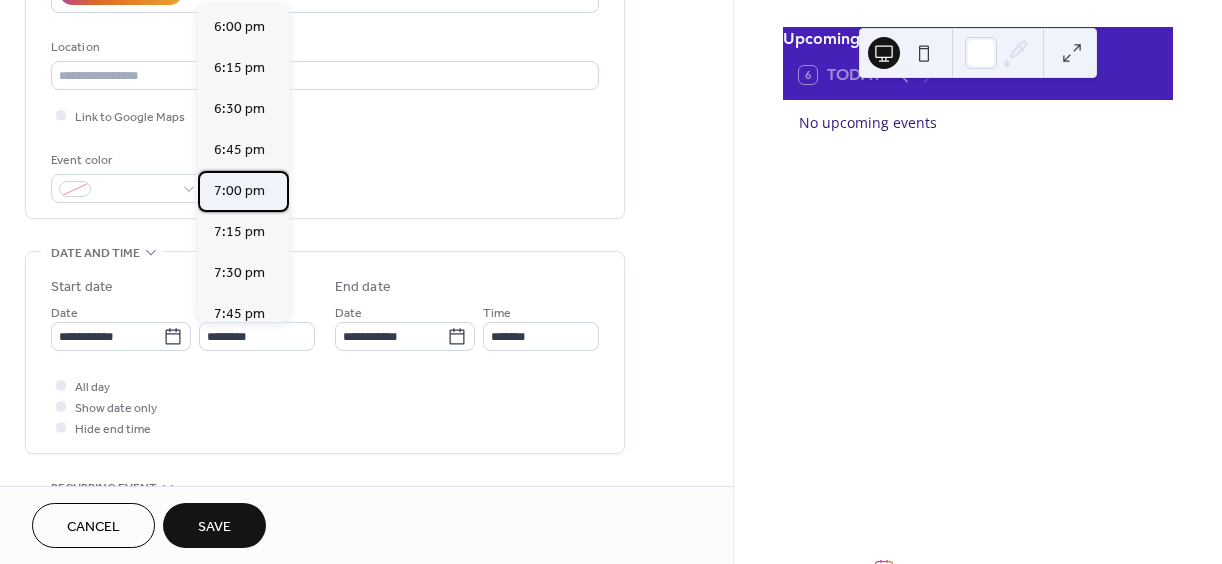 click on "7:00 pm" at bounding box center [239, 191] 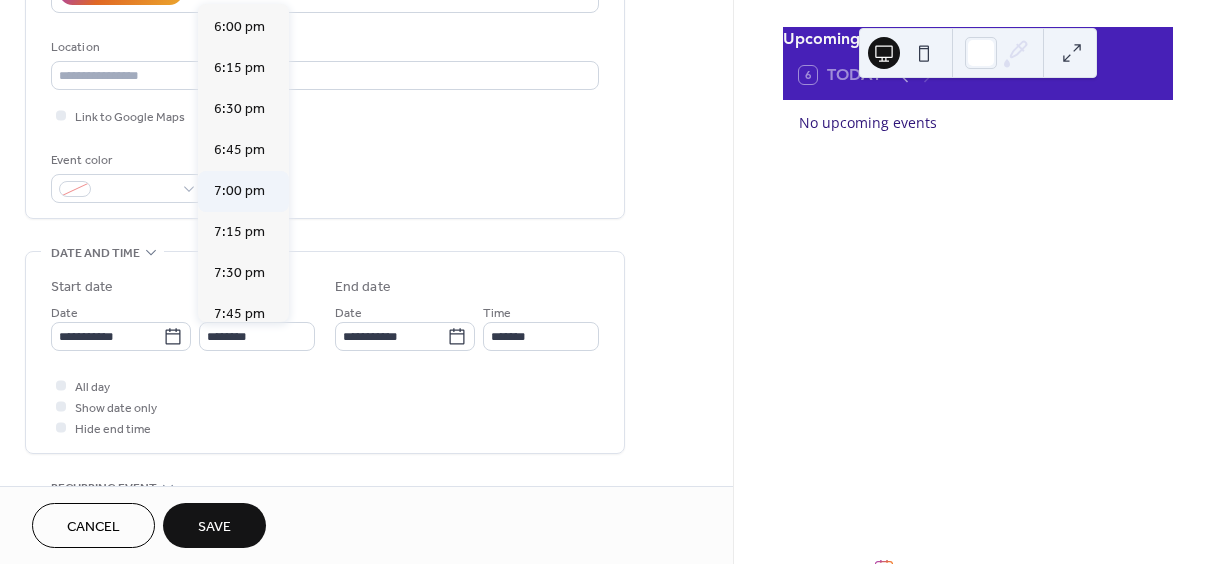 type on "*******" 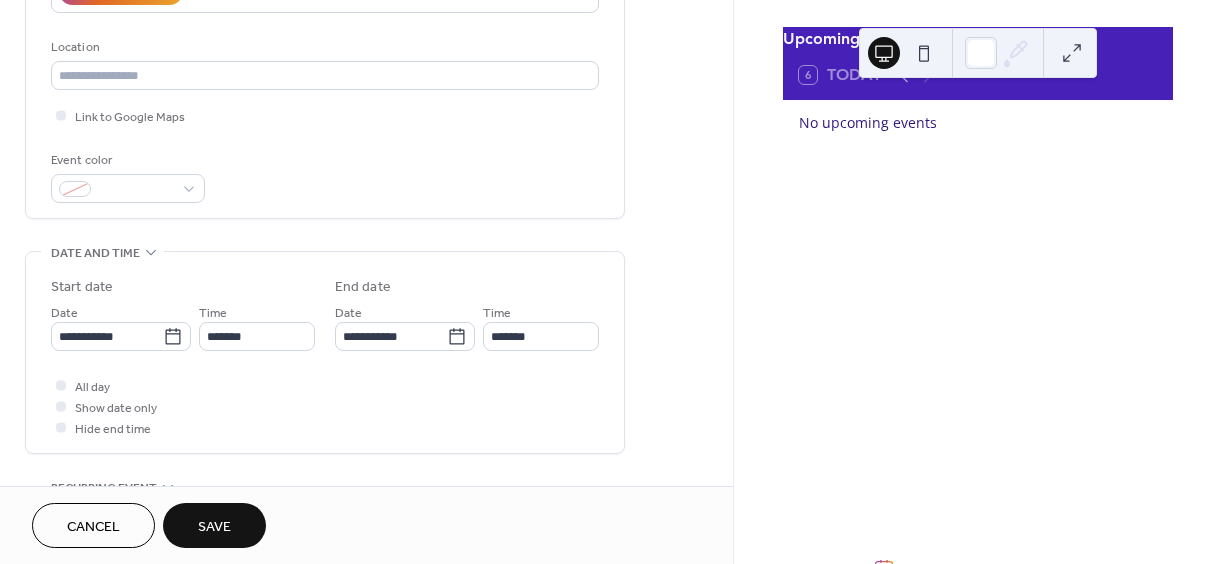 click on "Save" at bounding box center [214, 525] 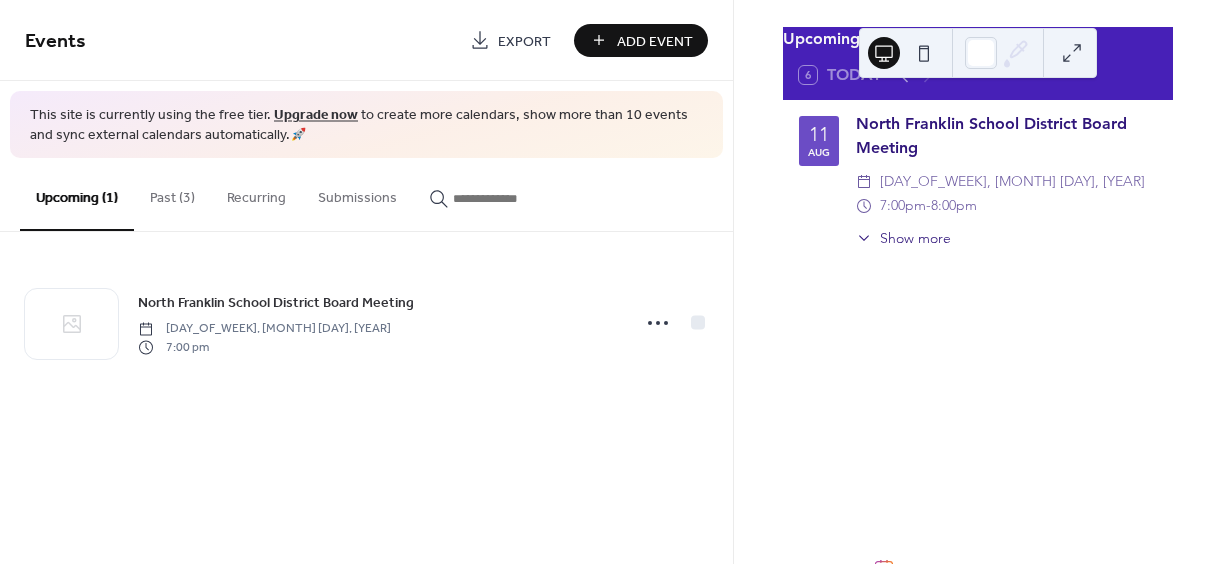 click on "Add Event" at bounding box center (641, 40) 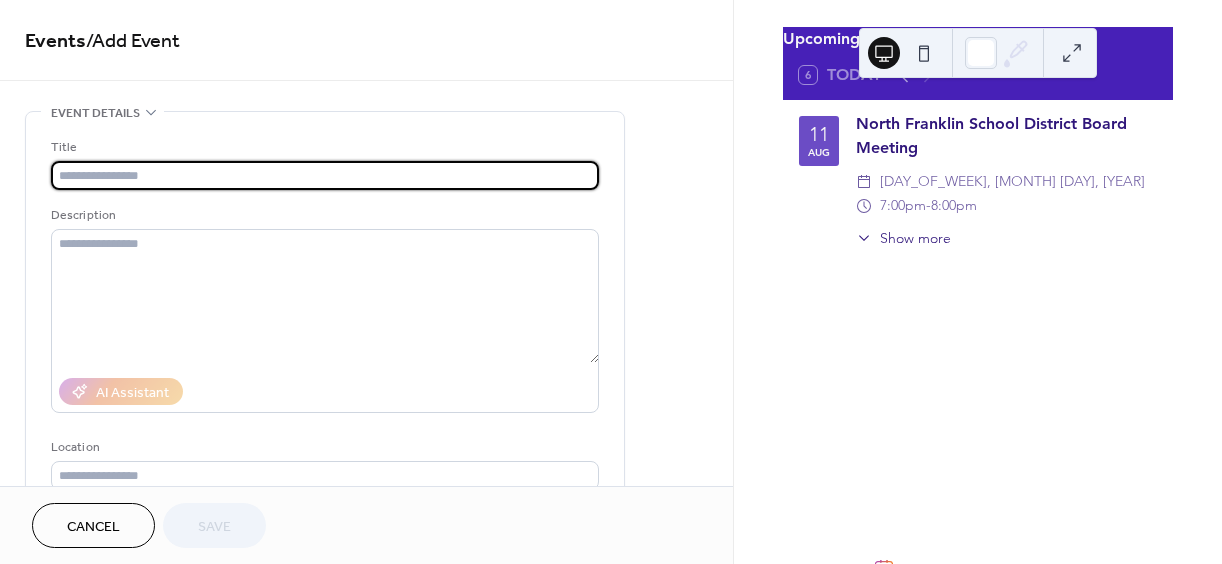click at bounding box center [325, 175] 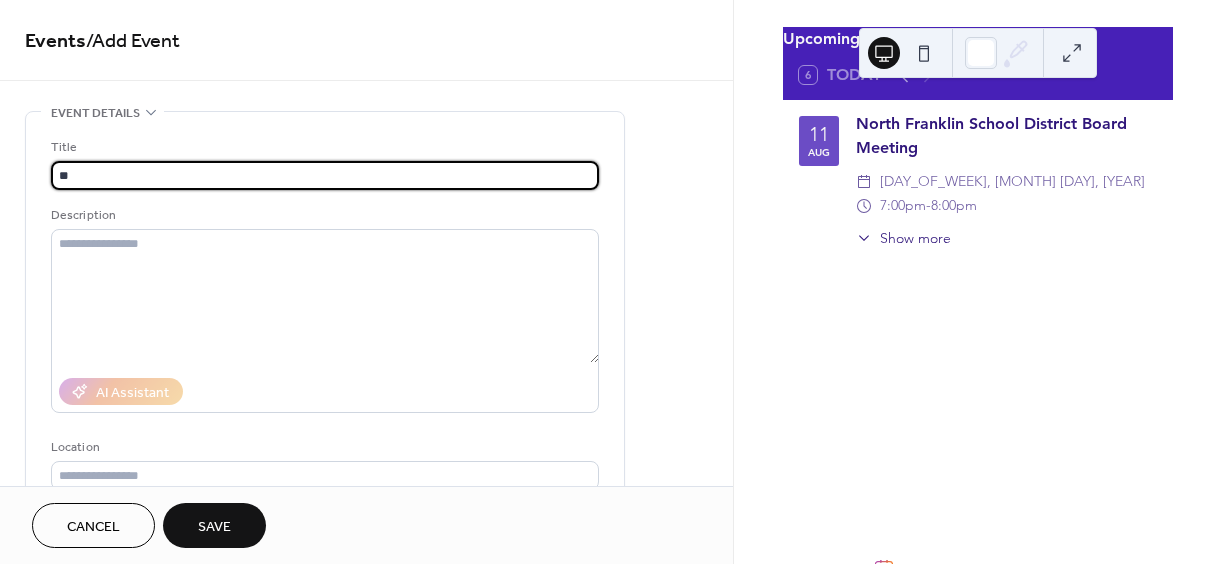 type on "*" 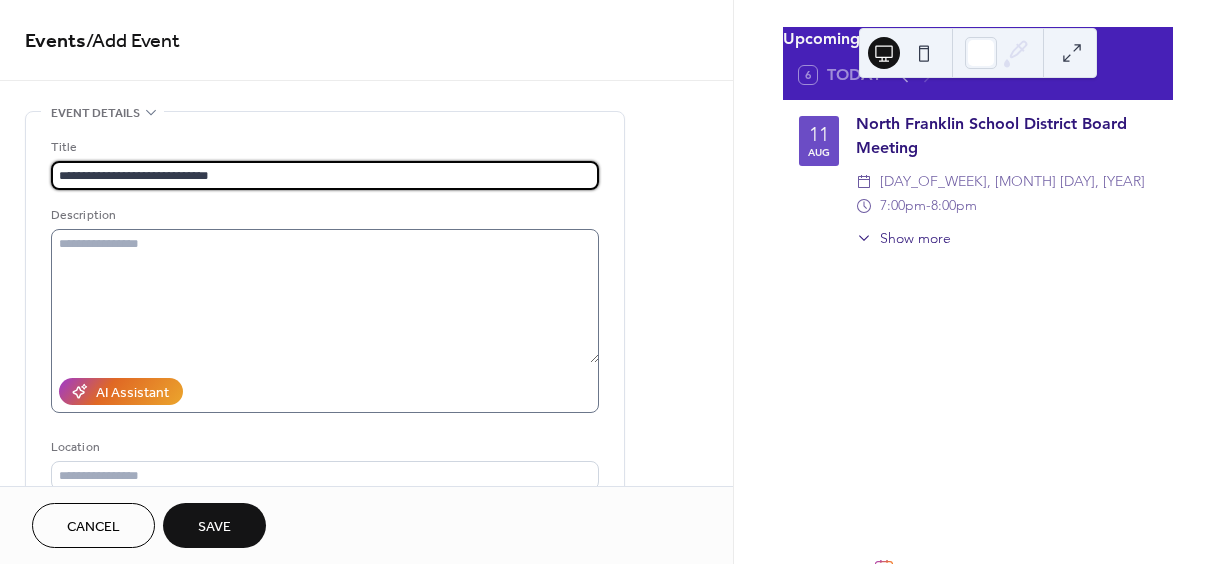 type on "**********" 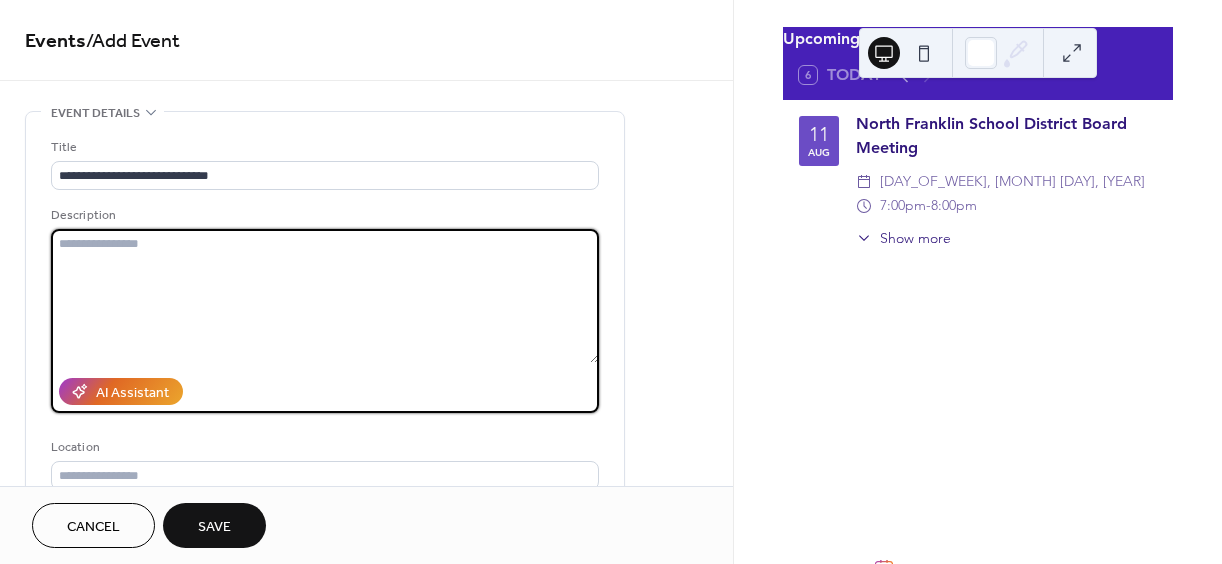 click at bounding box center [325, 296] 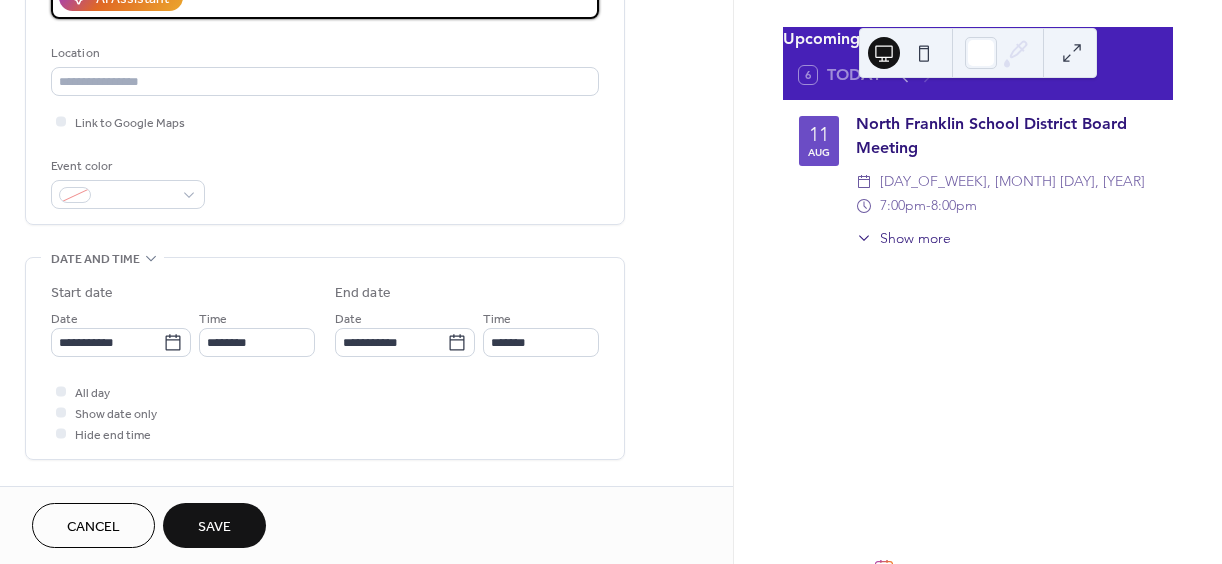 scroll, scrollTop: 411, scrollLeft: 0, axis: vertical 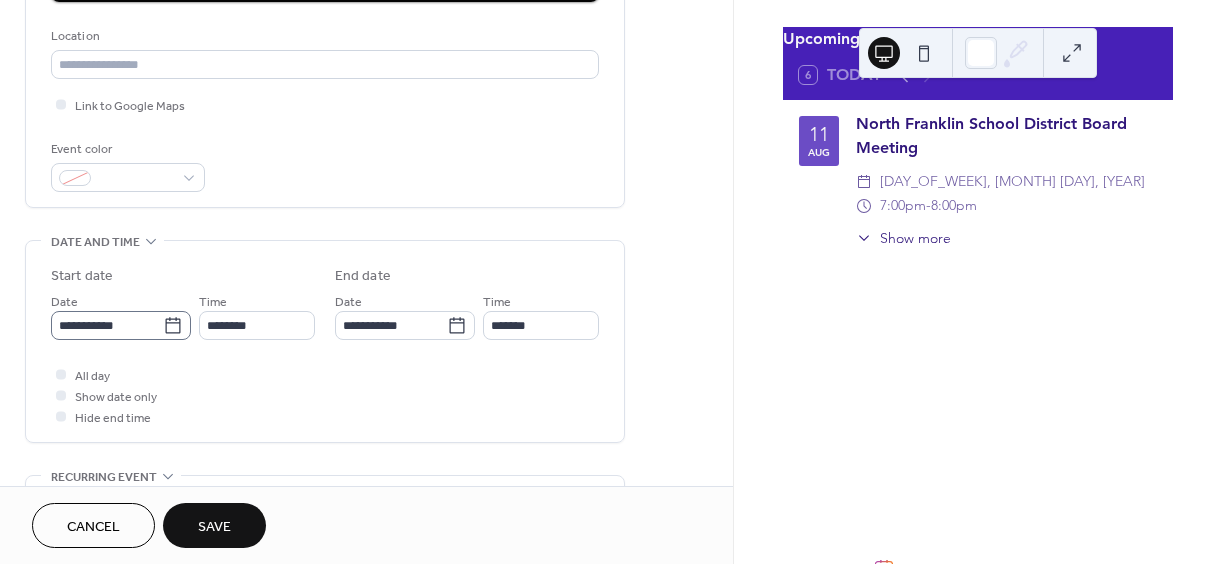 type on "**********" 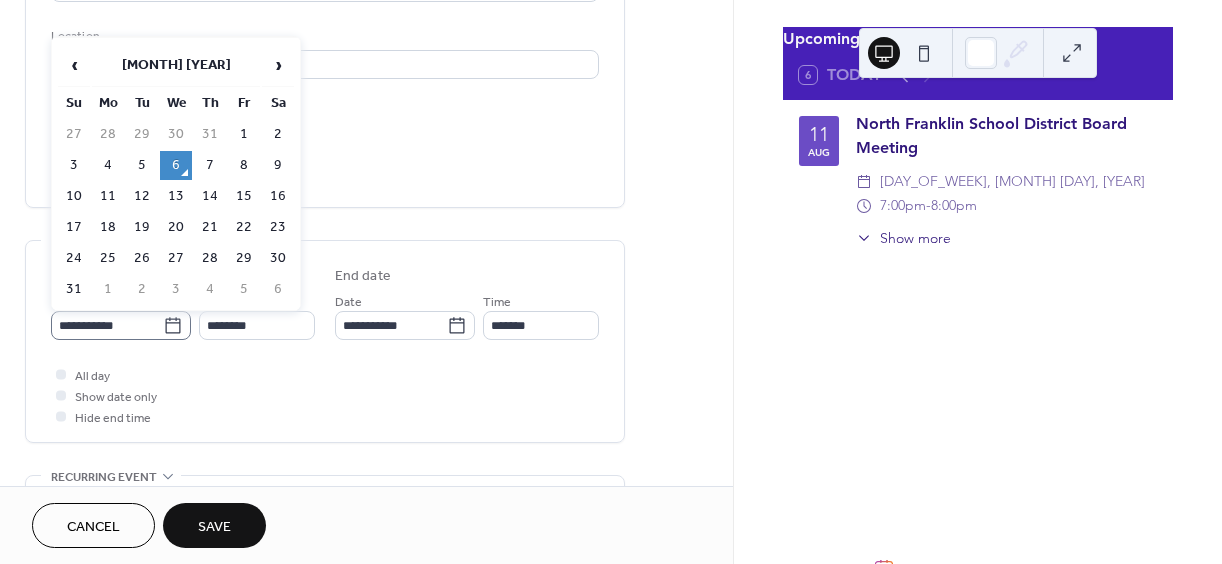 click 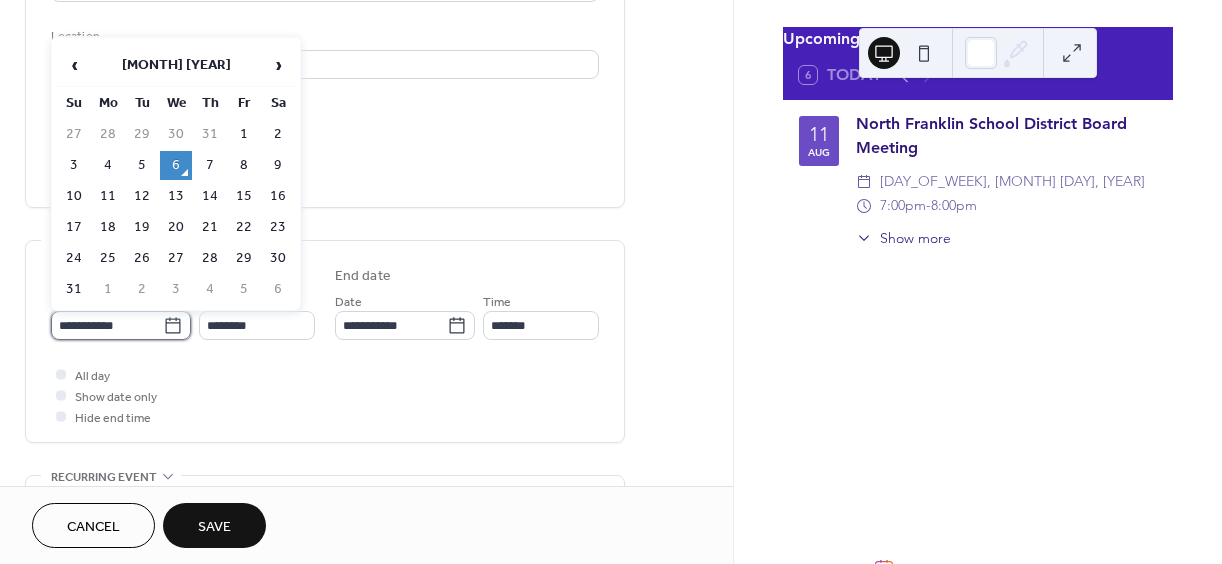 click on "**********" at bounding box center [107, 325] 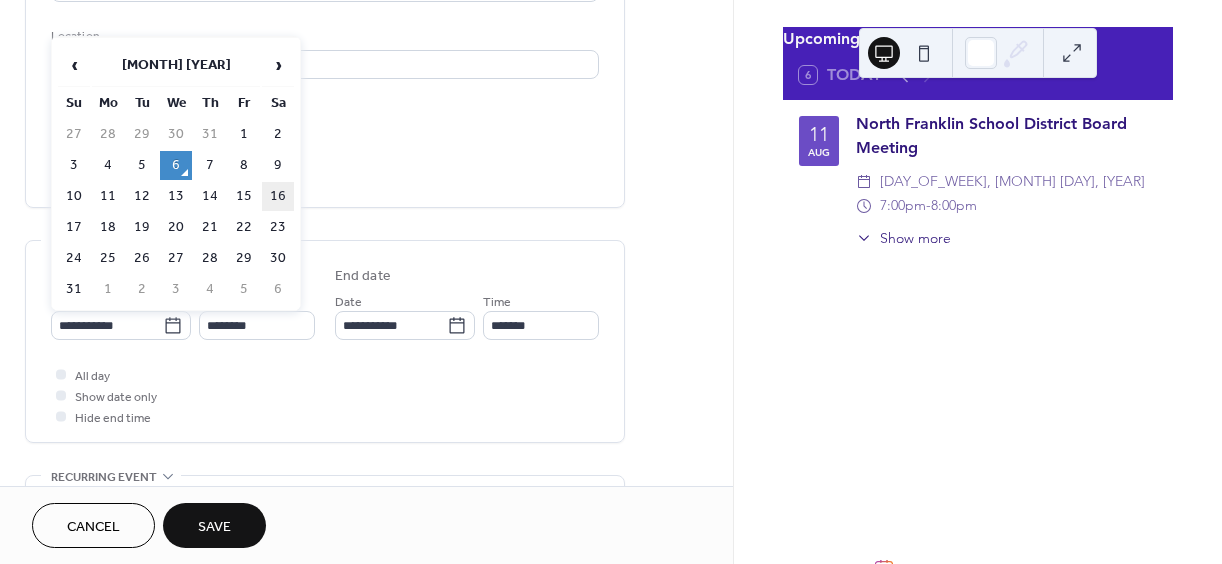 click on "16" at bounding box center [278, 196] 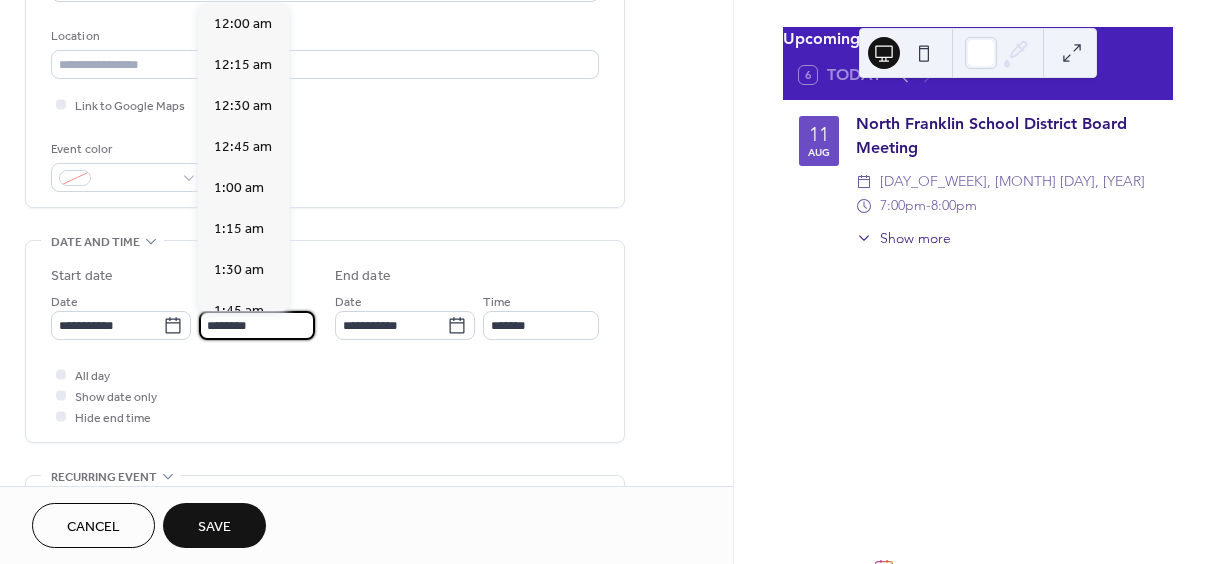 scroll, scrollTop: 1968, scrollLeft: 0, axis: vertical 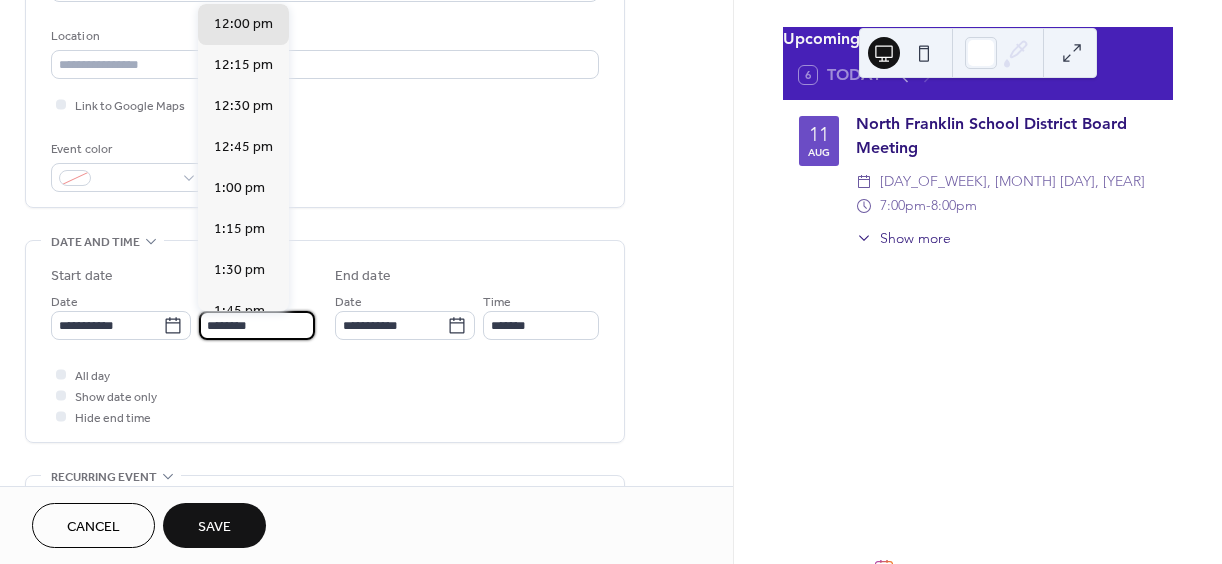 drag, startPoint x: 218, startPoint y: 322, endPoint x: 202, endPoint y: 314, distance: 17.888544 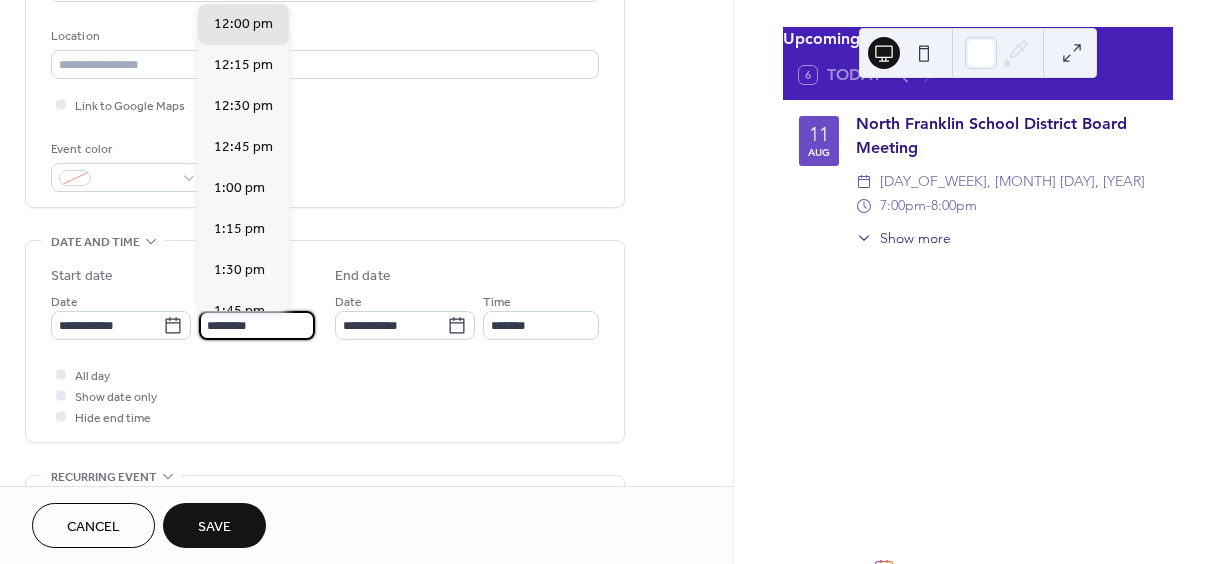 click on "********" at bounding box center [257, 325] 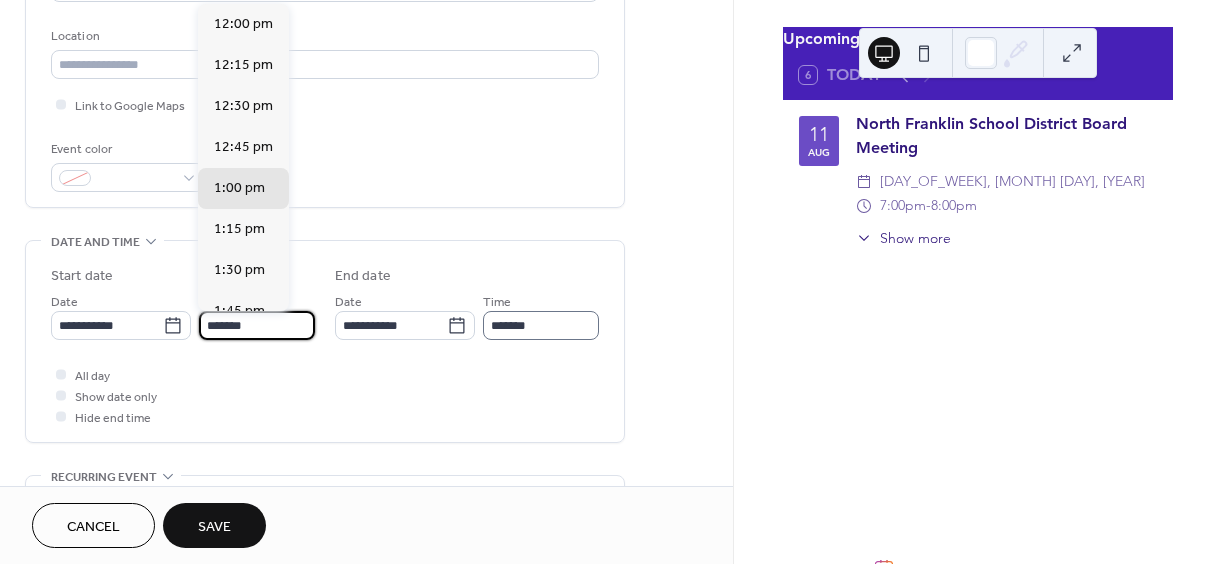 type on "*******" 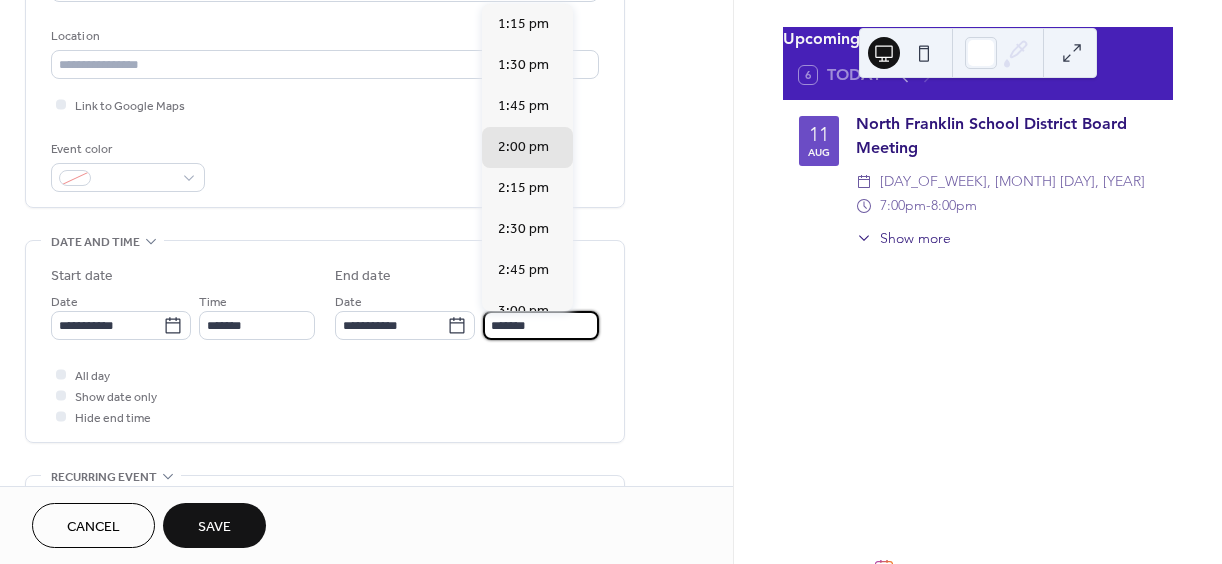 click on "*******" at bounding box center [541, 325] 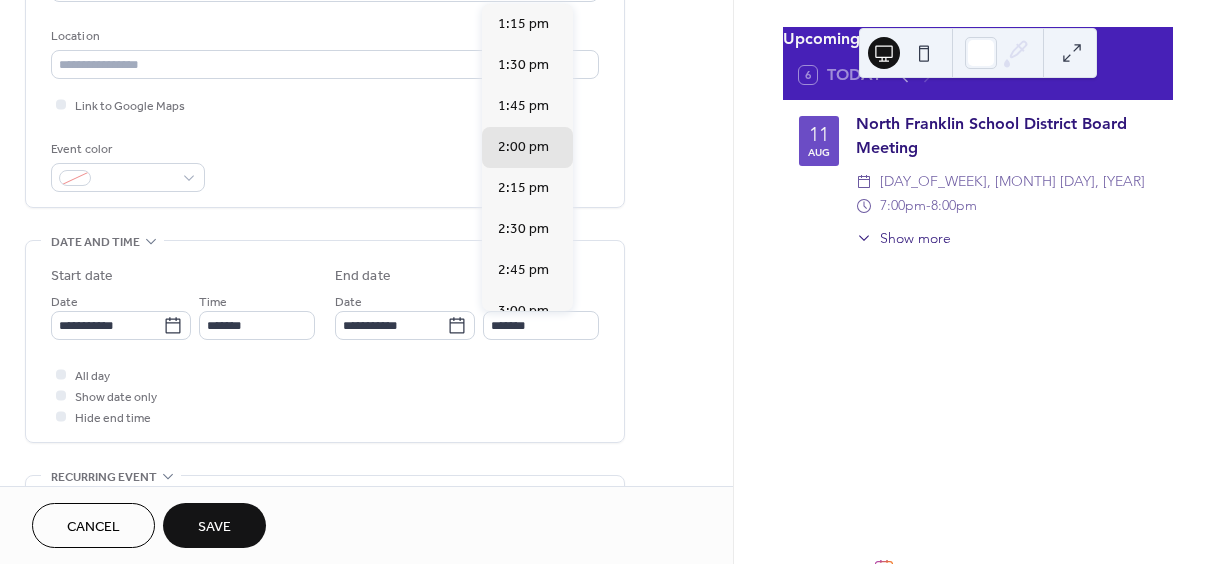 scroll, scrollTop: 269, scrollLeft: 0, axis: vertical 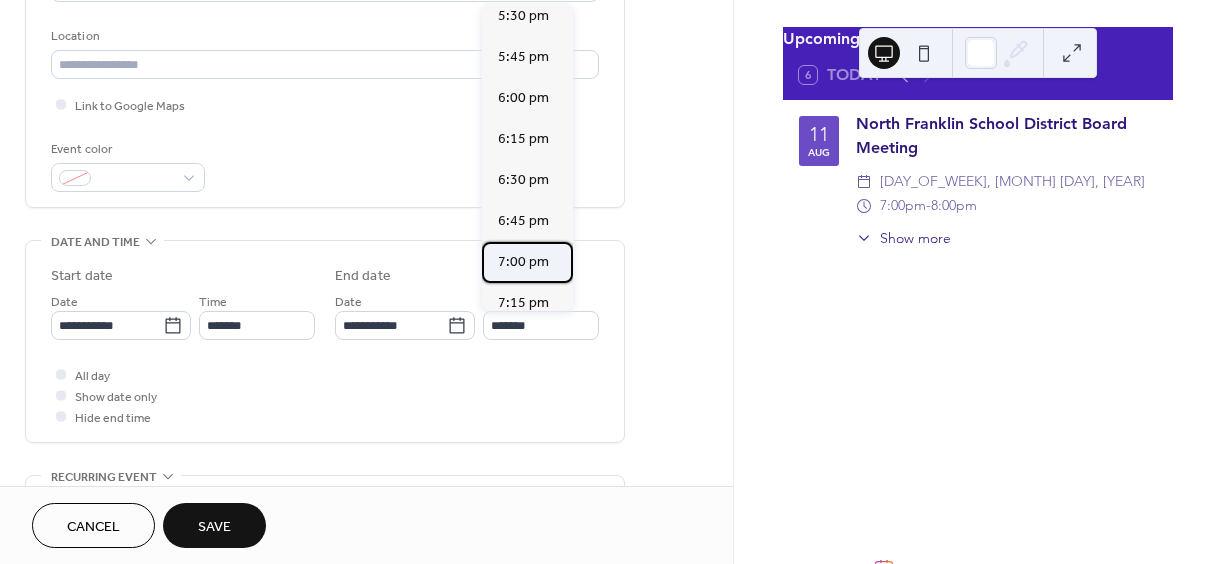 click on "7:00 pm" at bounding box center (523, 262) 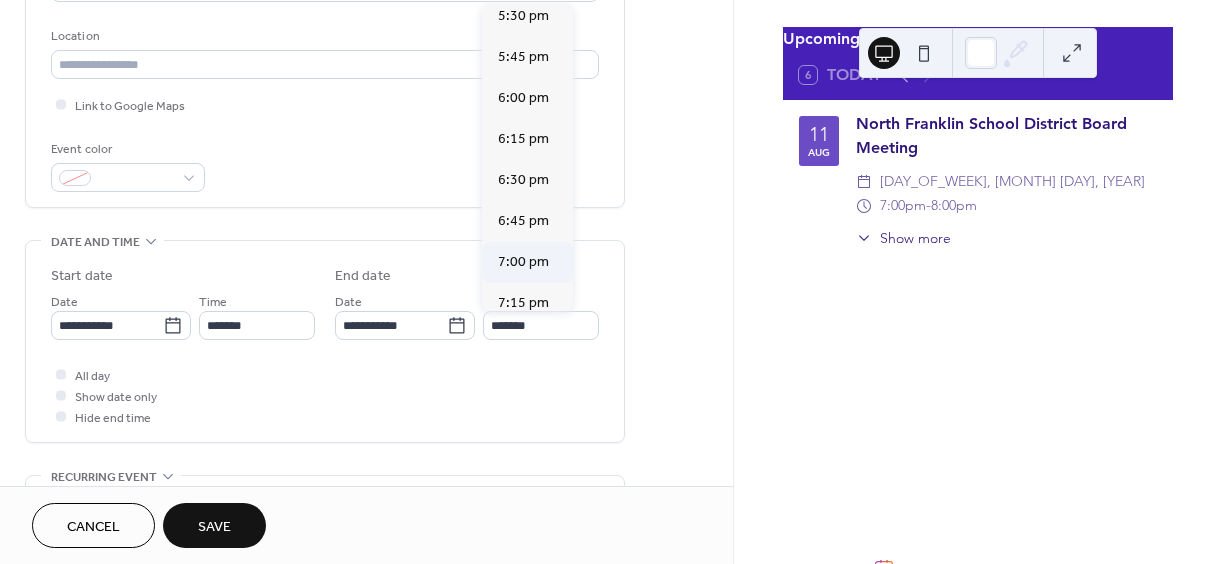 type on "*******" 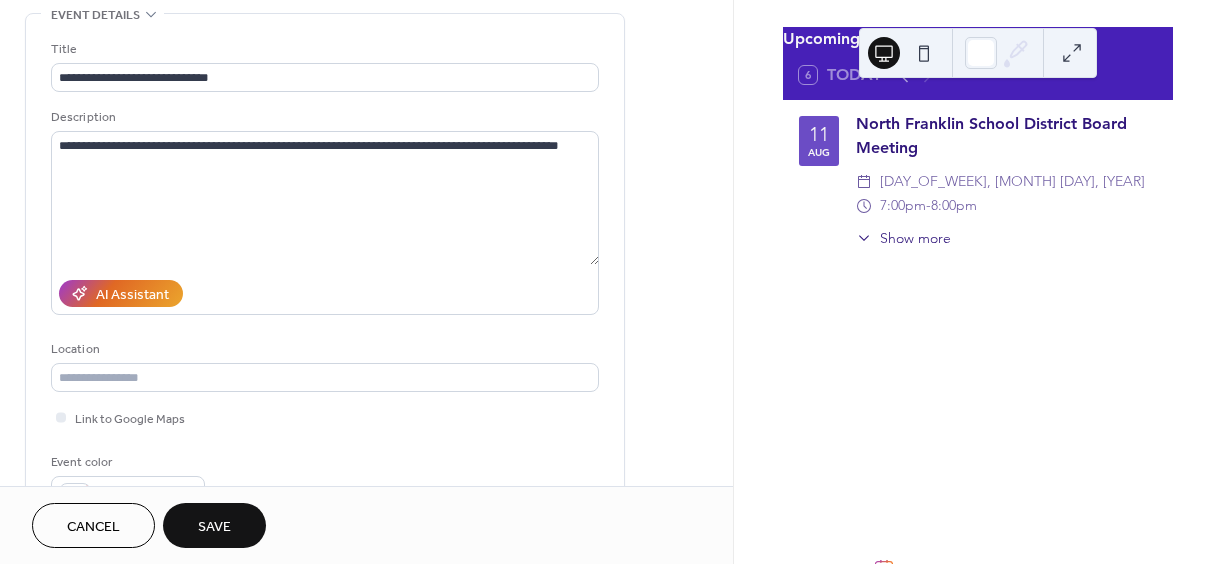 scroll, scrollTop: 99, scrollLeft: 0, axis: vertical 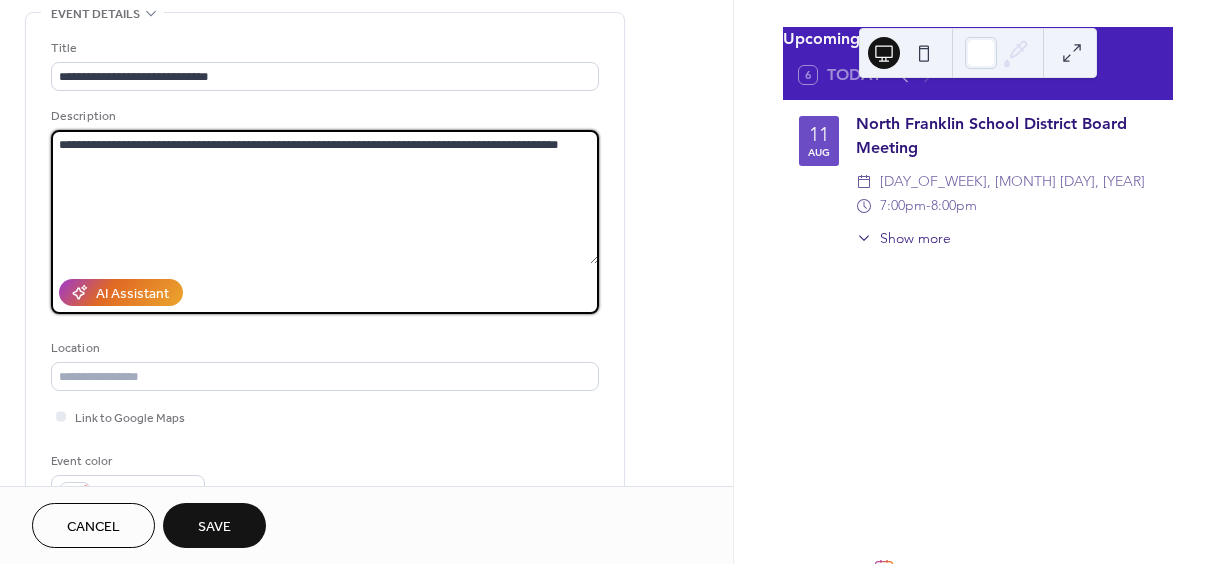 click on "**********" at bounding box center (325, 197) 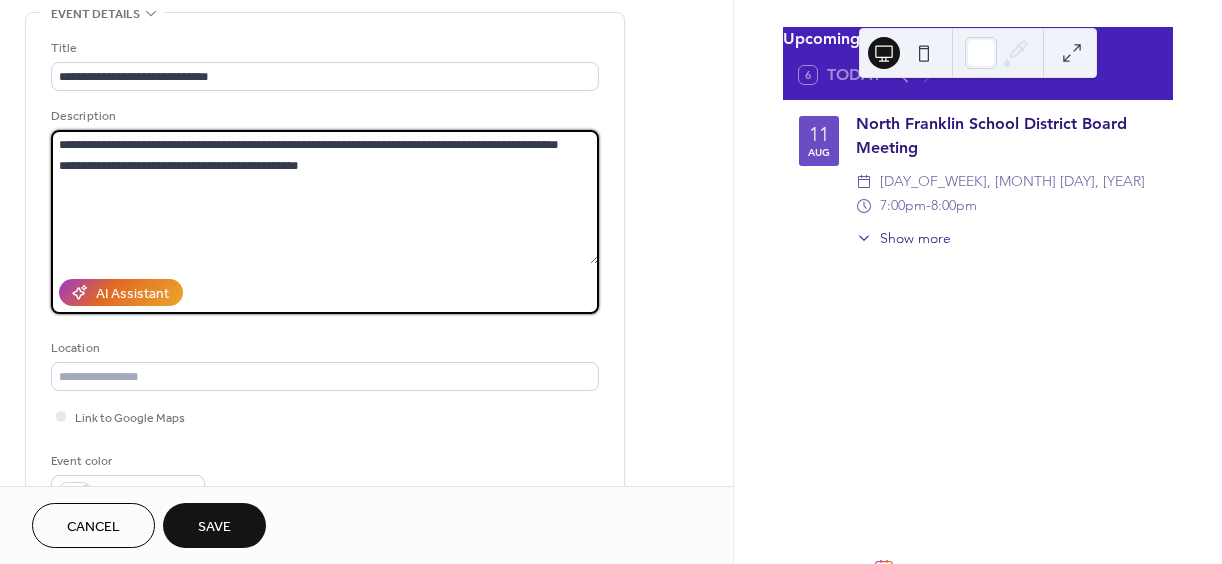 type on "**********" 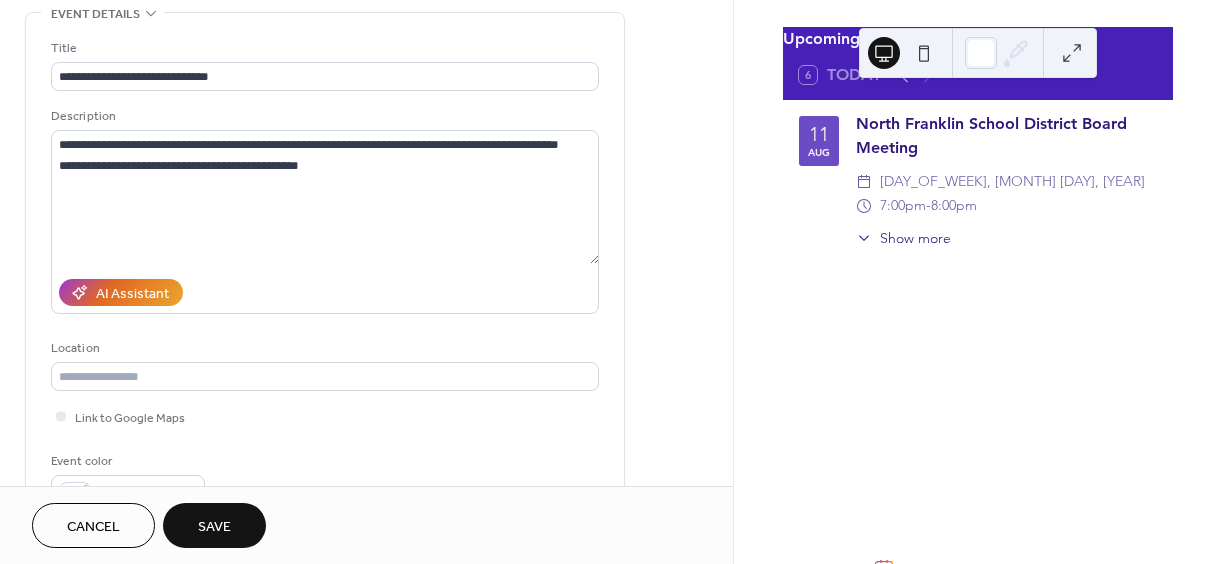 click on "Save" at bounding box center (214, 527) 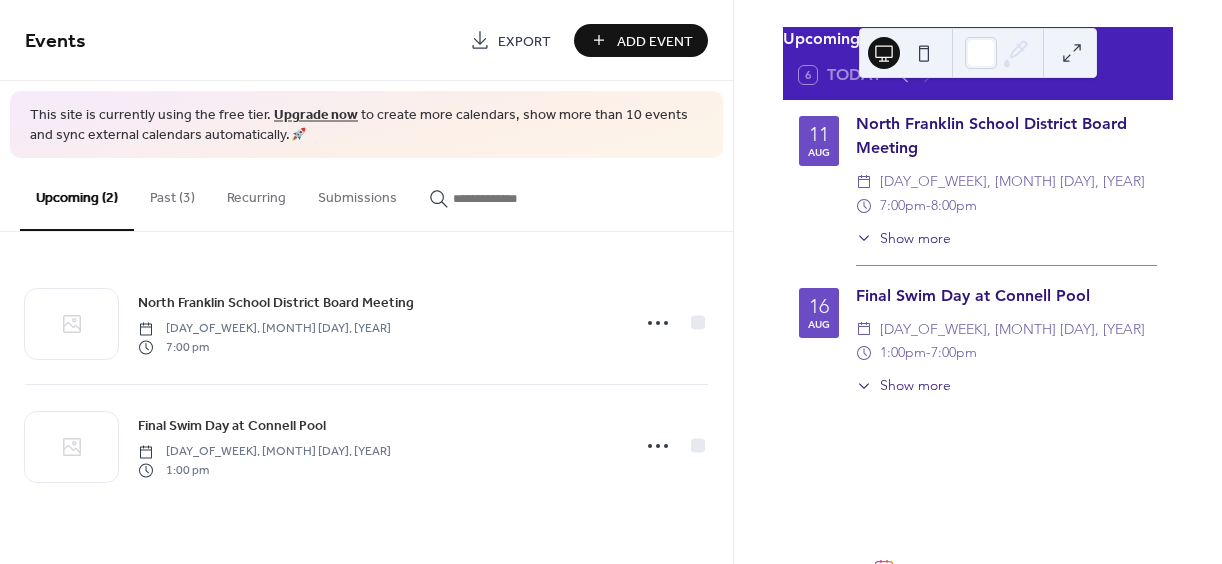 click on "Add Event" at bounding box center (655, 41) 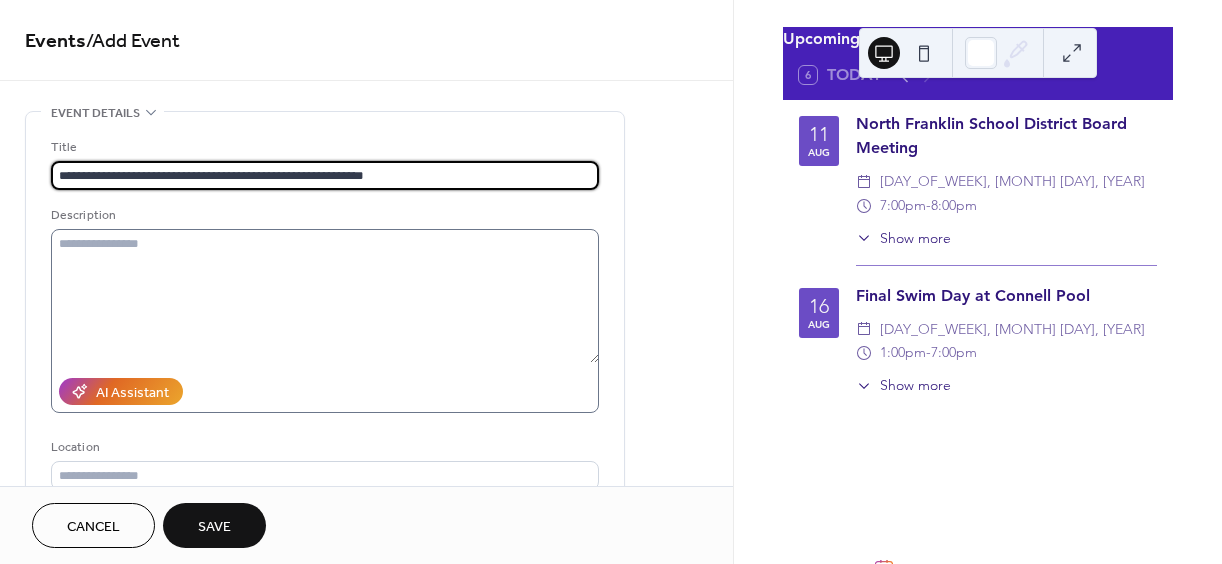 type on "**********" 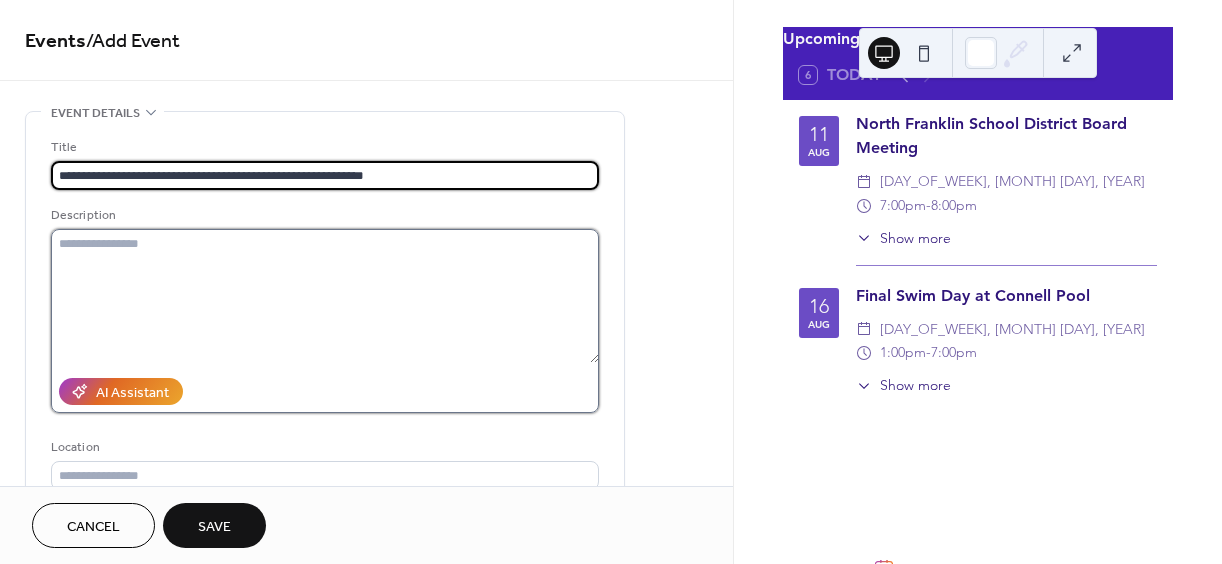 click at bounding box center (325, 296) 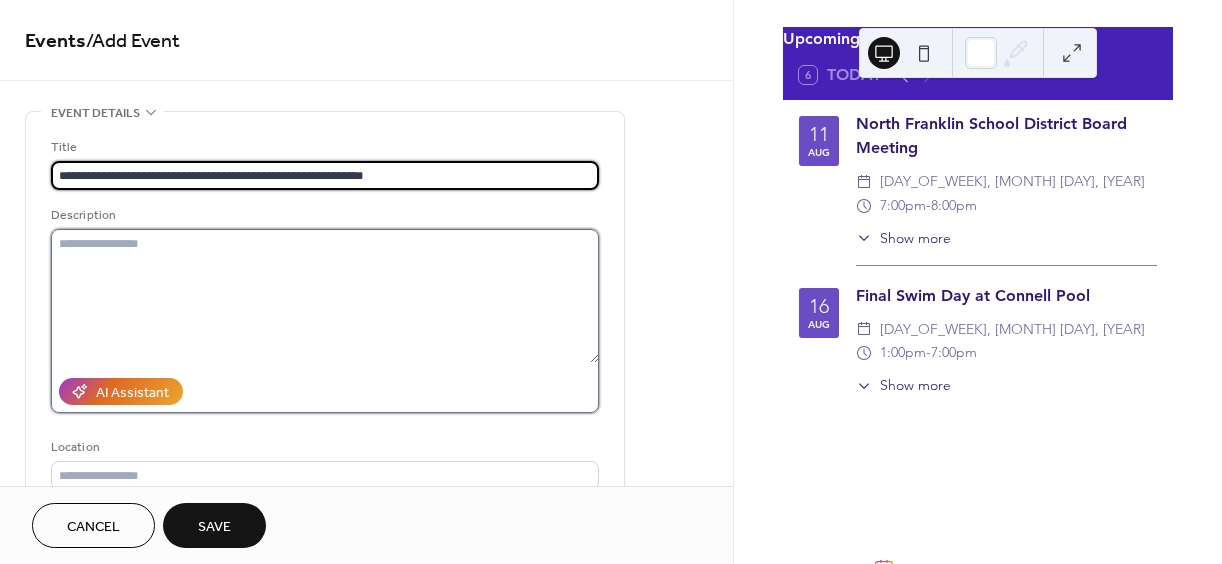 drag, startPoint x: 236, startPoint y: 170, endPoint x: 145, endPoint y: 253, distance: 123.16656 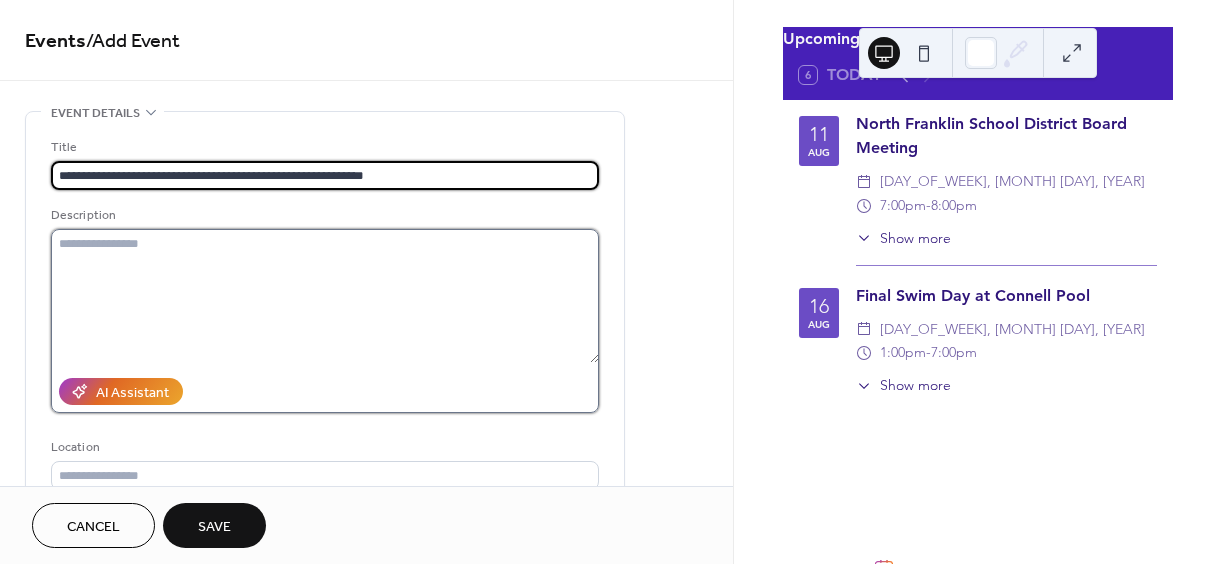 click at bounding box center (325, 296) 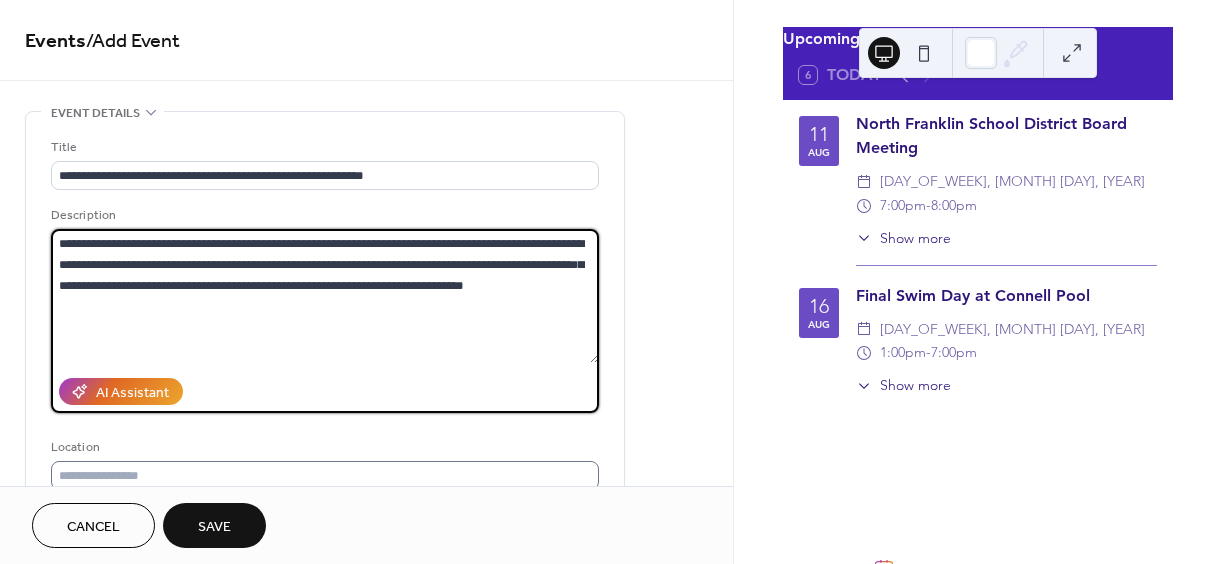 type on "**********" 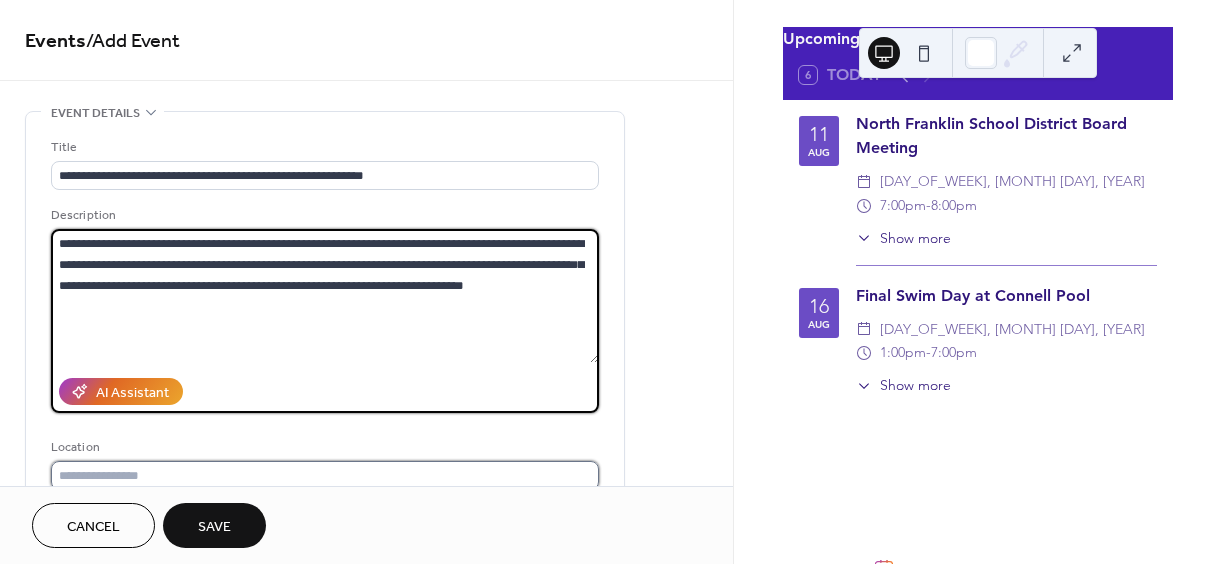 click at bounding box center (325, 475) 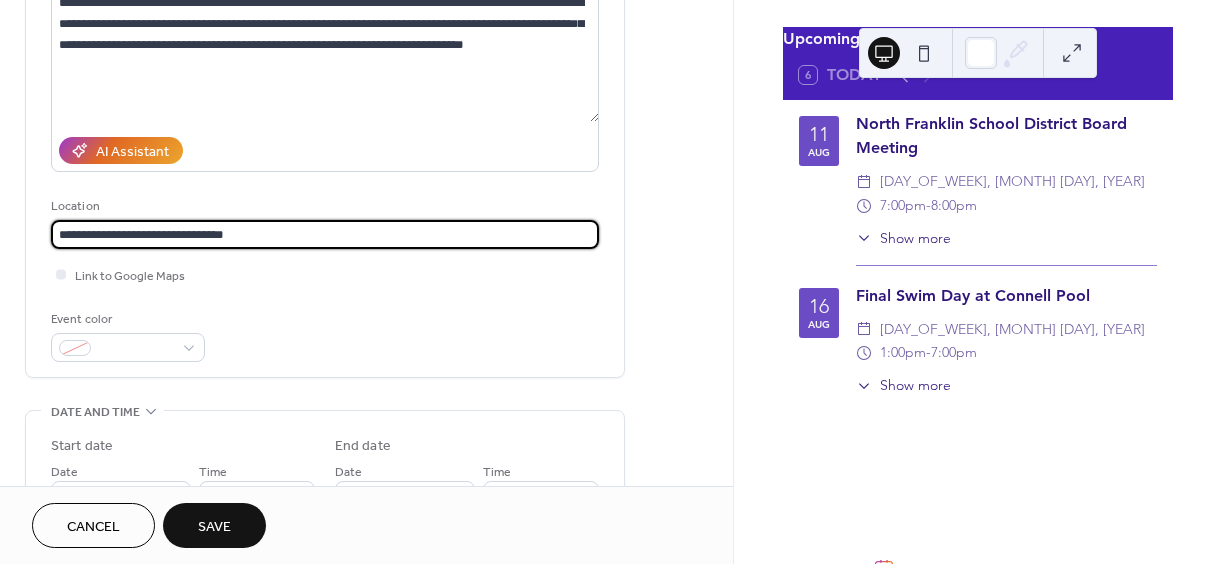 scroll, scrollTop: 243, scrollLeft: 0, axis: vertical 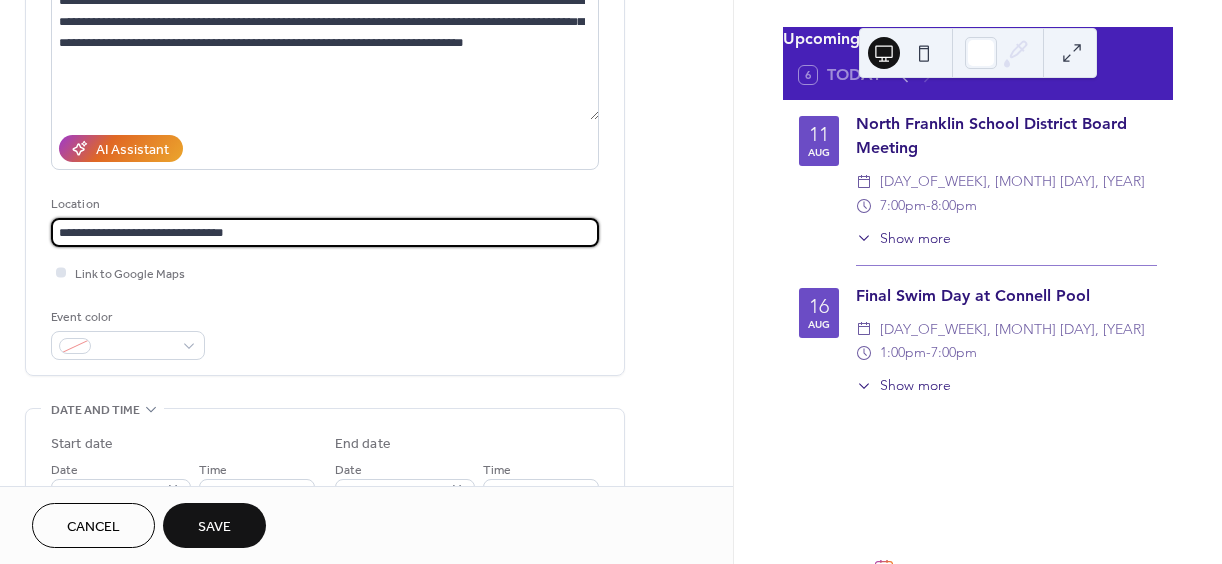 type on "**********" 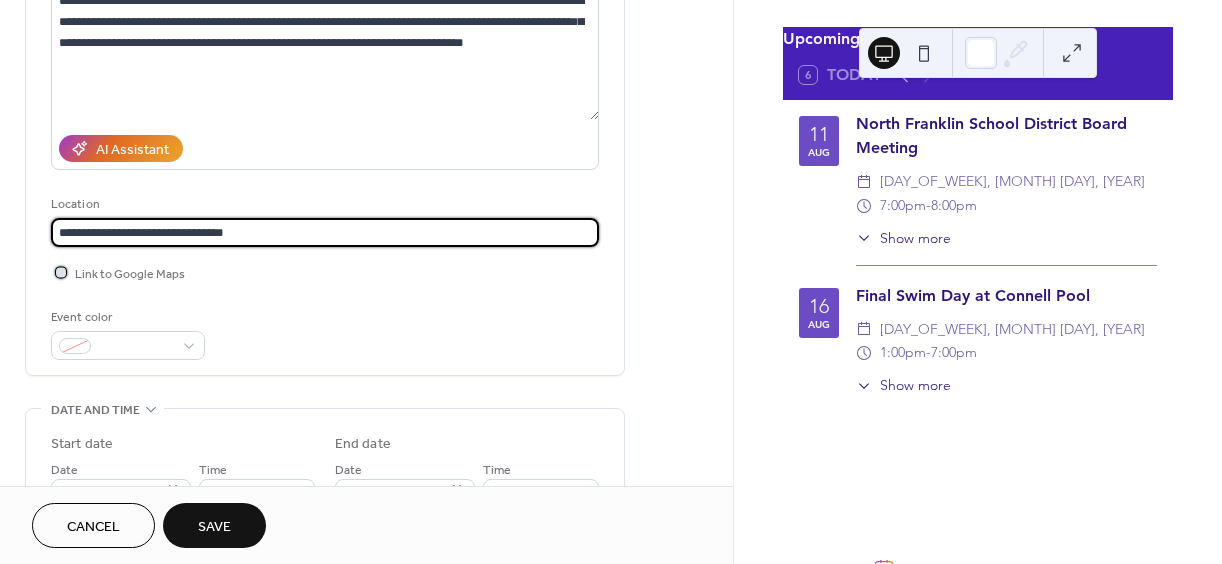 click on "Link to Google Maps" at bounding box center [130, 274] 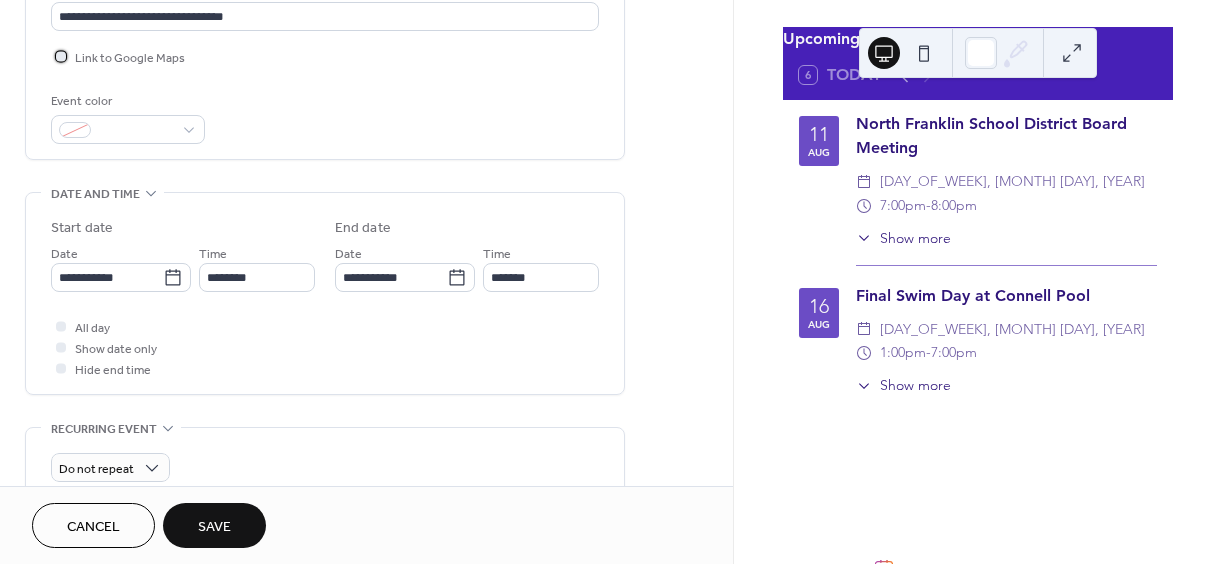 scroll, scrollTop: 468, scrollLeft: 0, axis: vertical 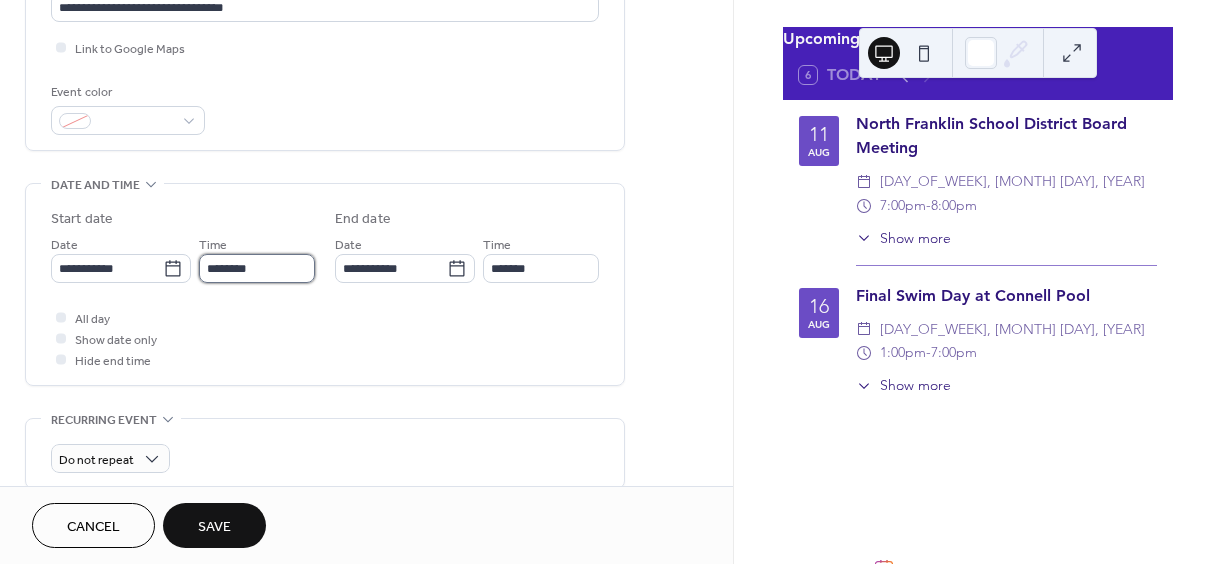 click on "********" at bounding box center (257, 268) 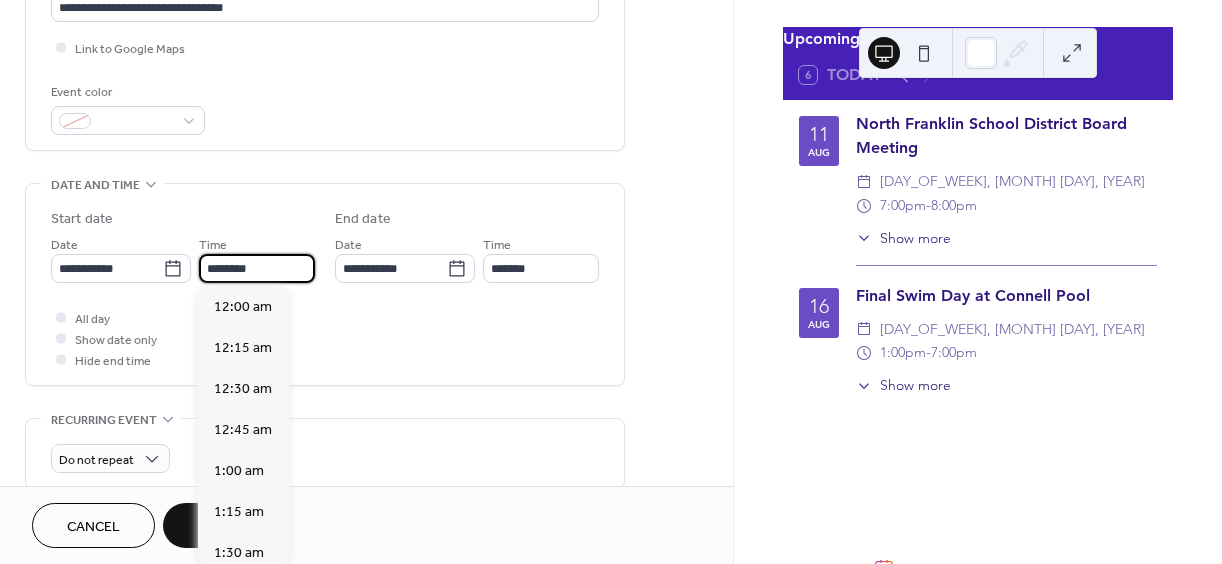 scroll, scrollTop: 1968, scrollLeft: 0, axis: vertical 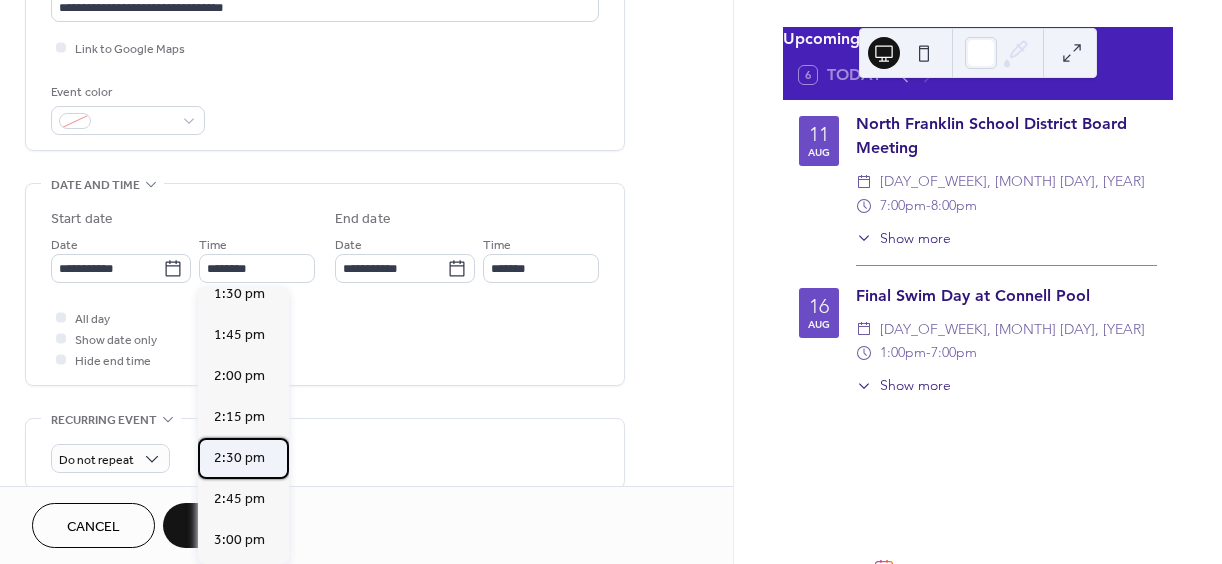 click on "2:30 pm" at bounding box center [239, 458] 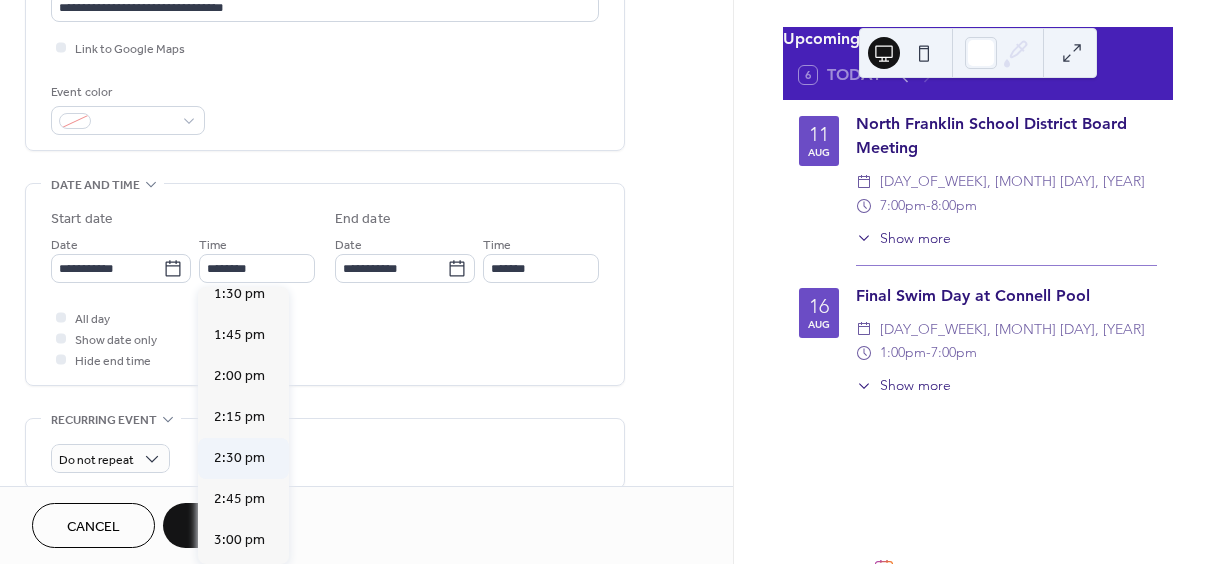 type on "*******" 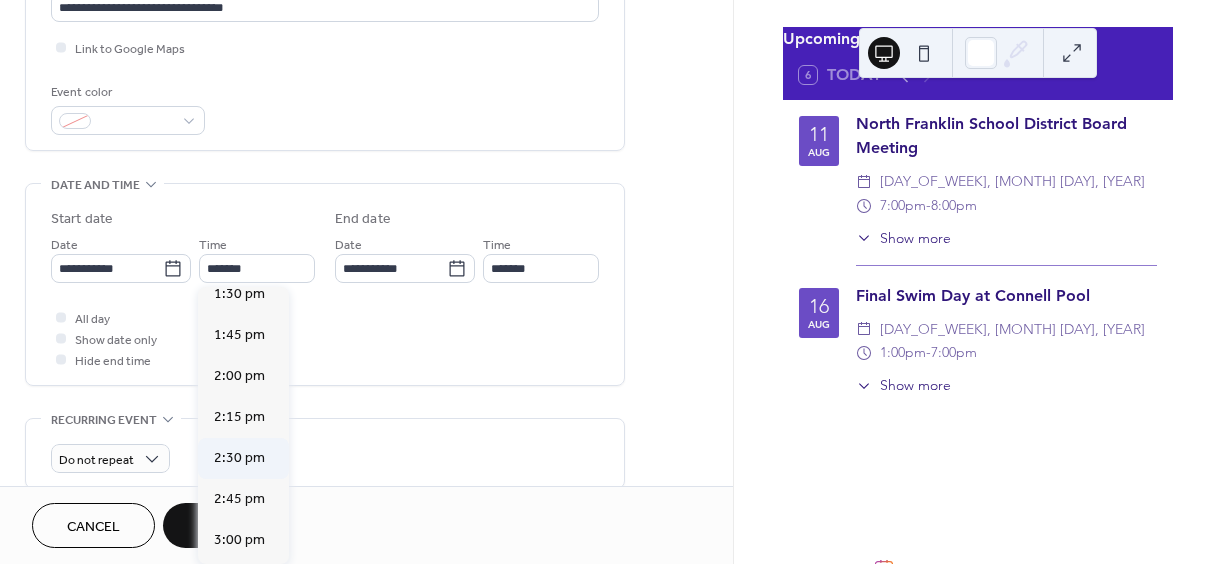 type on "*******" 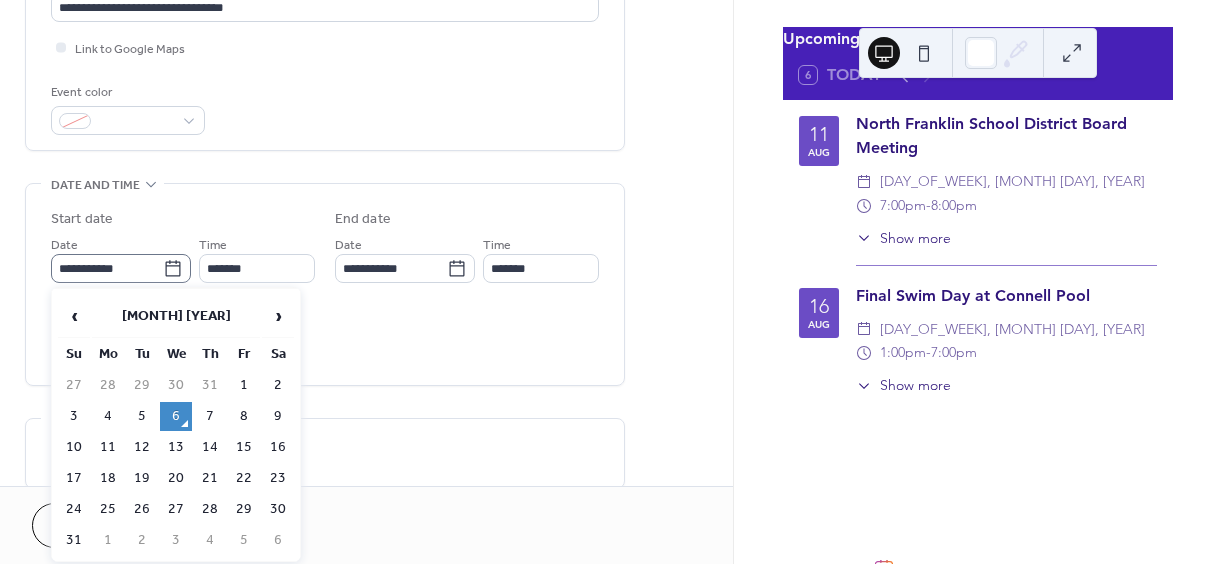 click 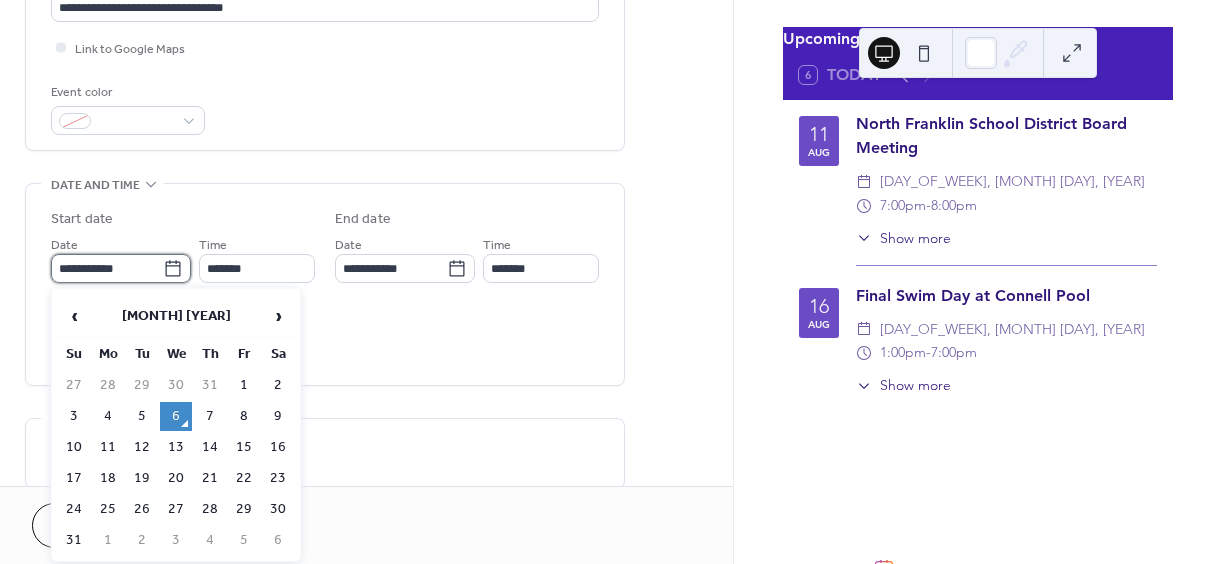 click on "**********" at bounding box center (107, 268) 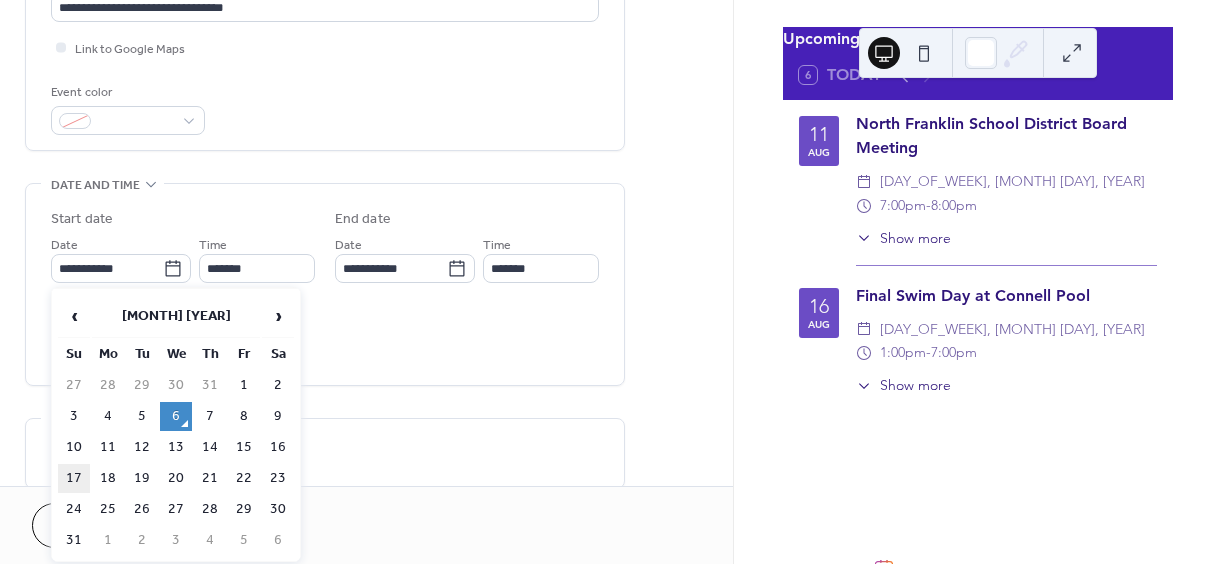 click on "17" at bounding box center [74, 478] 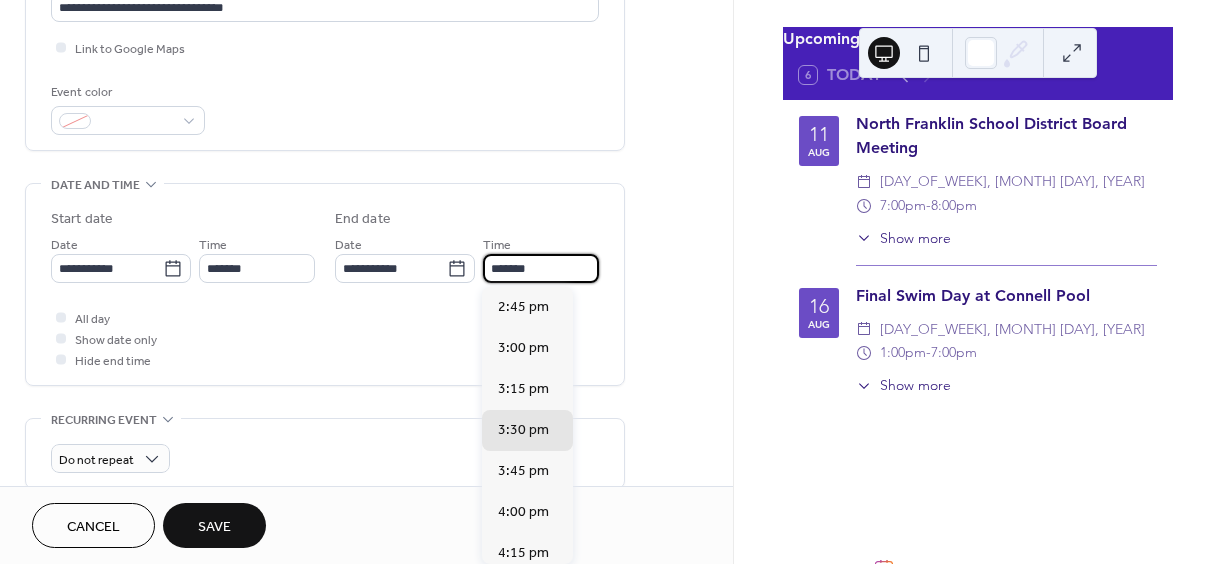 click on "*******" at bounding box center (541, 268) 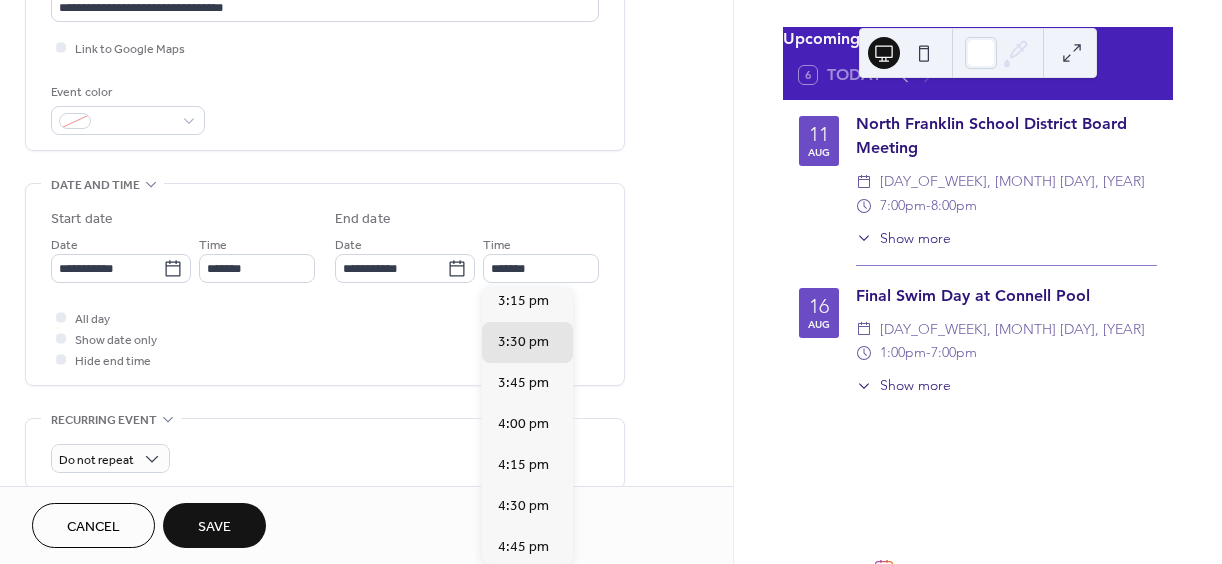 scroll, scrollTop: 99, scrollLeft: 0, axis: vertical 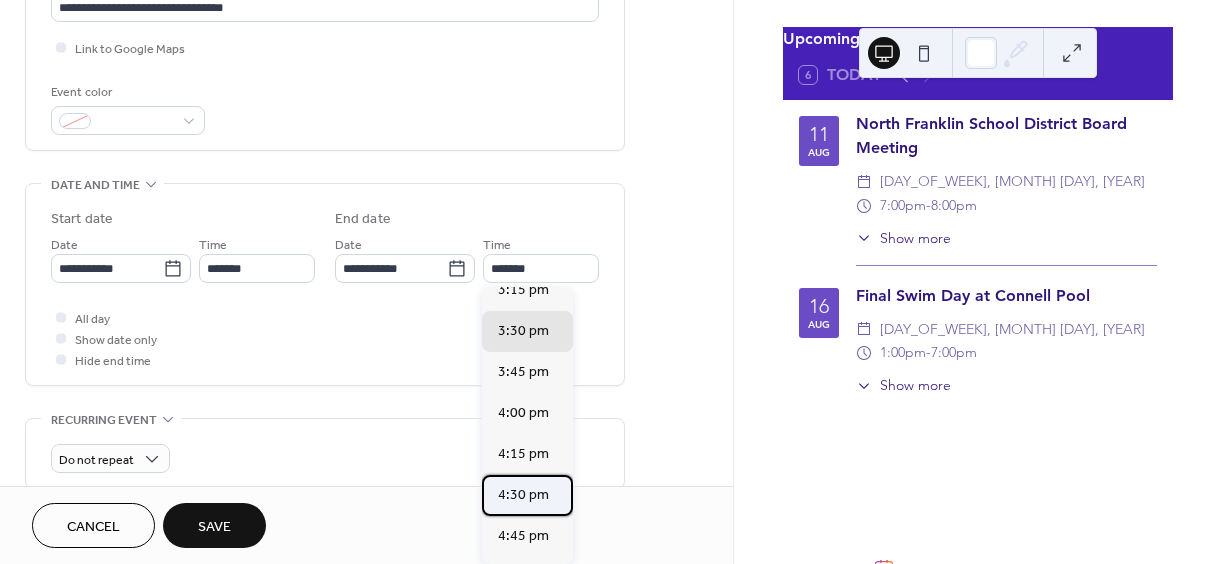 click on "4:30 pm" at bounding box center [523, 495] 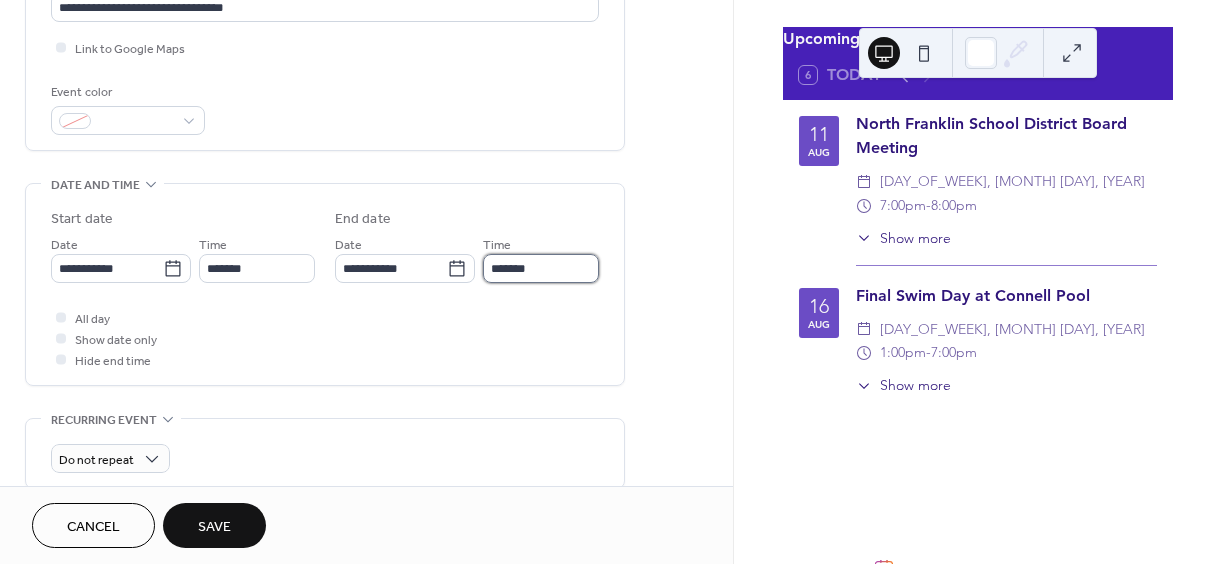 click on "*******" at bounding box center (541, 268) 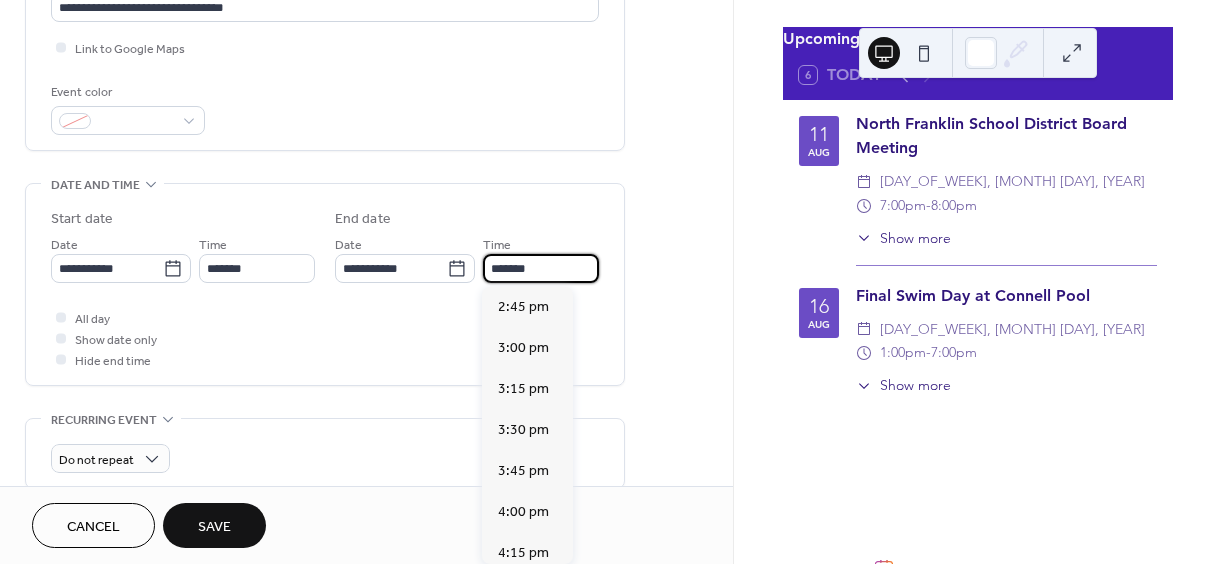 scroll, scrollTop: 287, scrollLeft: 0, axis: vertical 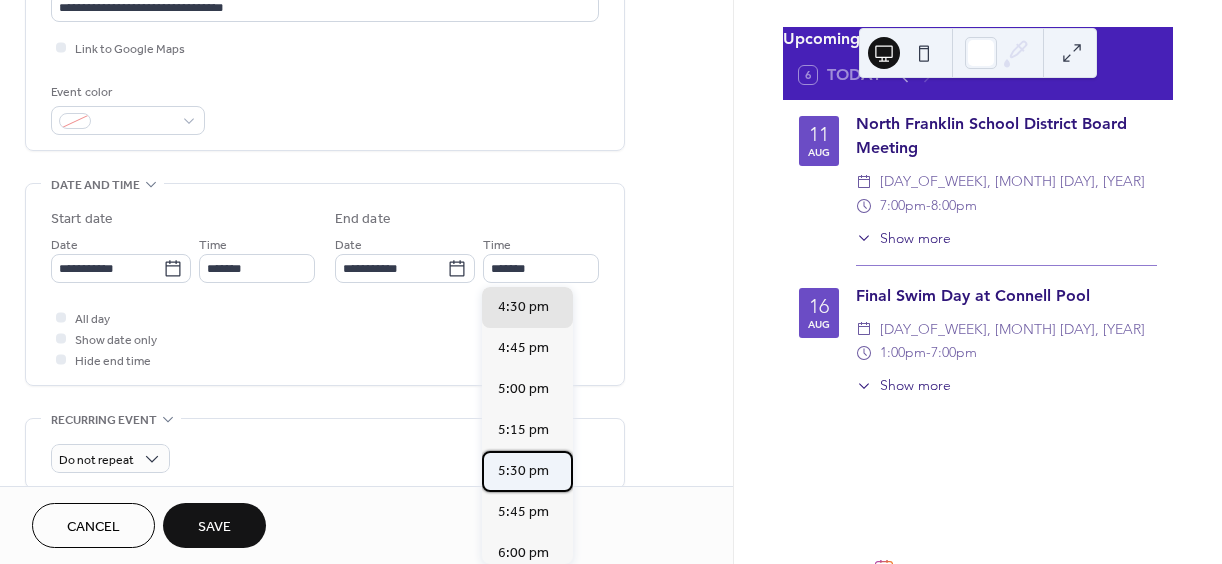 click on "5:30 pm" at bounding box center [523, 471] 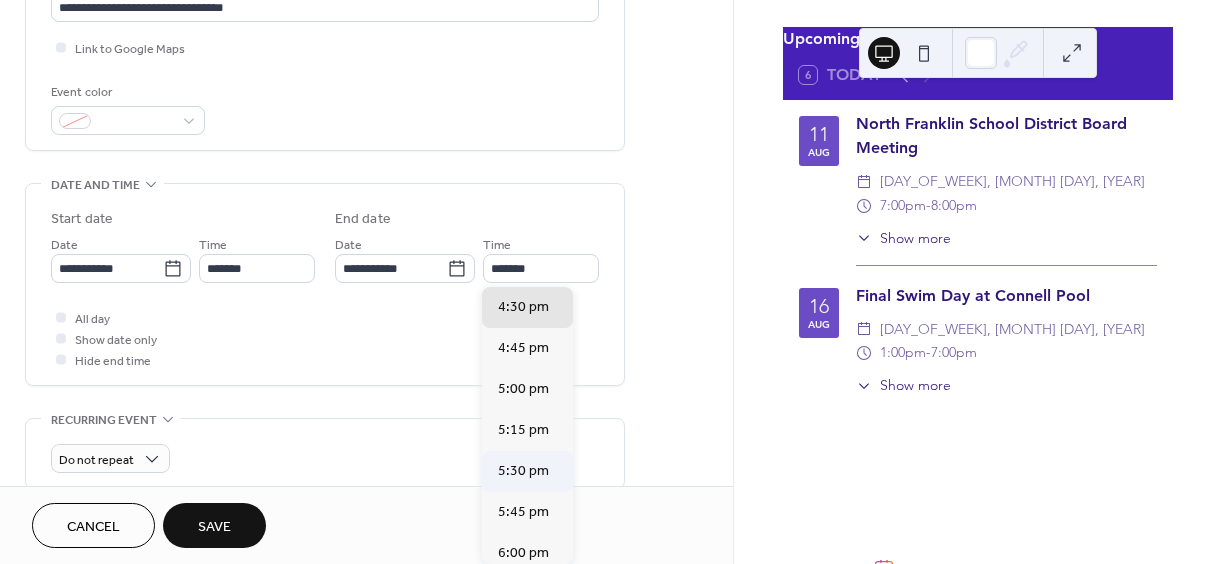 type on "*******" 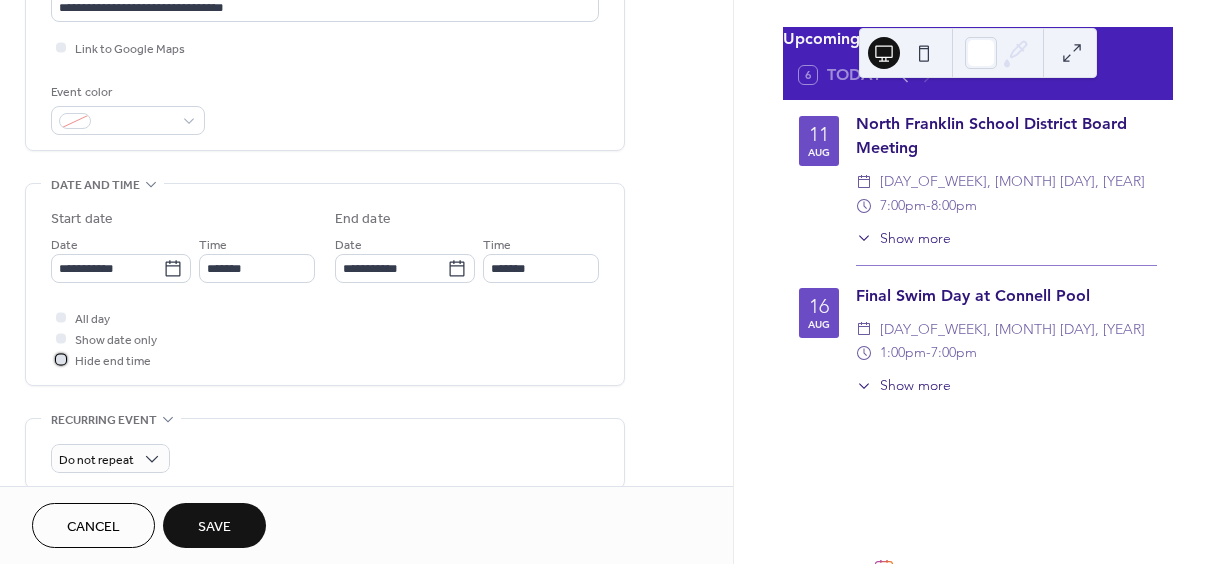 click on "Hide end time" at bounding box center (113, 361) 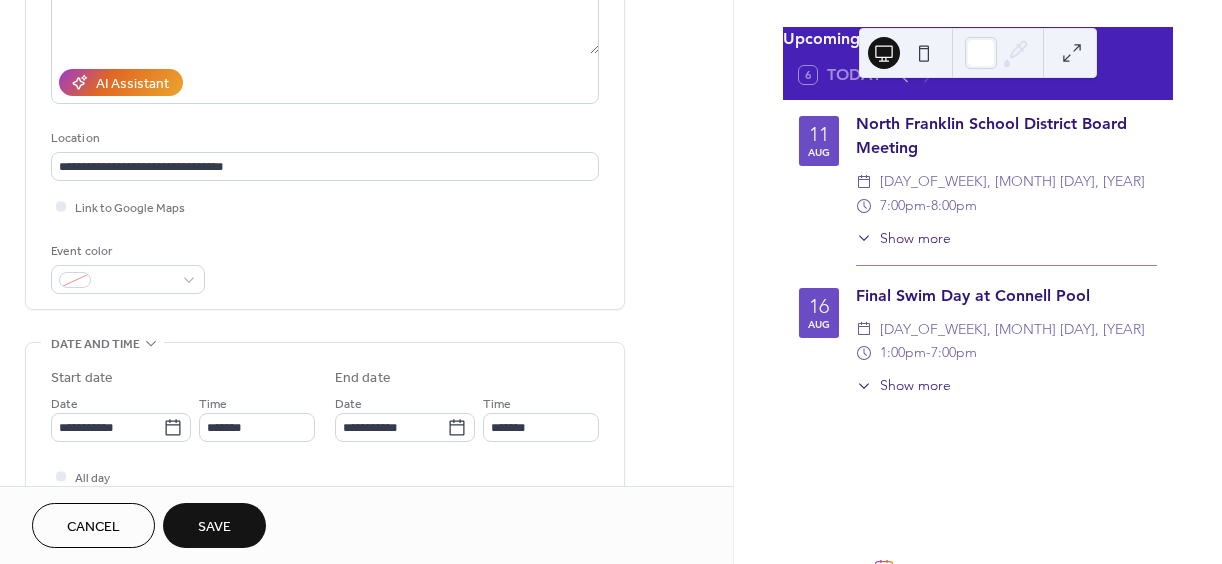 scroll, scrollTop: 454, scrollLeft: 0, axis: vertical 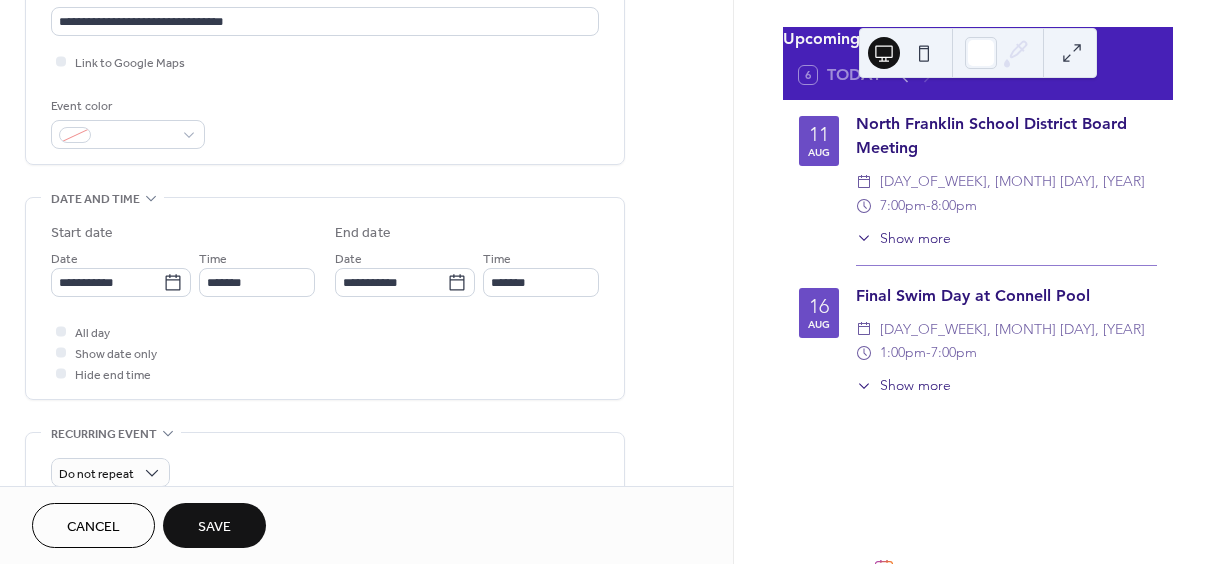click on "Save" at bounding box center [214, 527] 